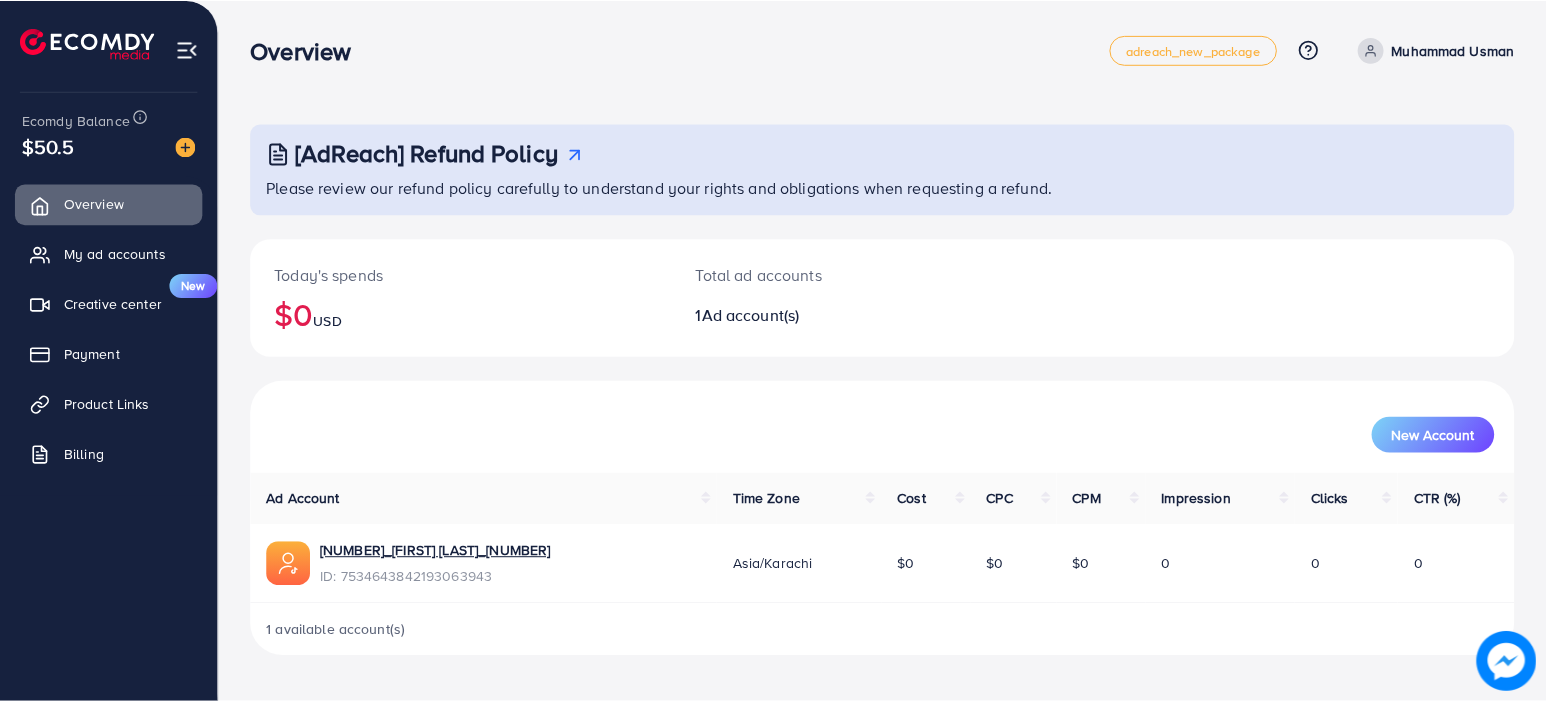 scroll, scrollTop: 0, scrollLeft: 0, axis: both 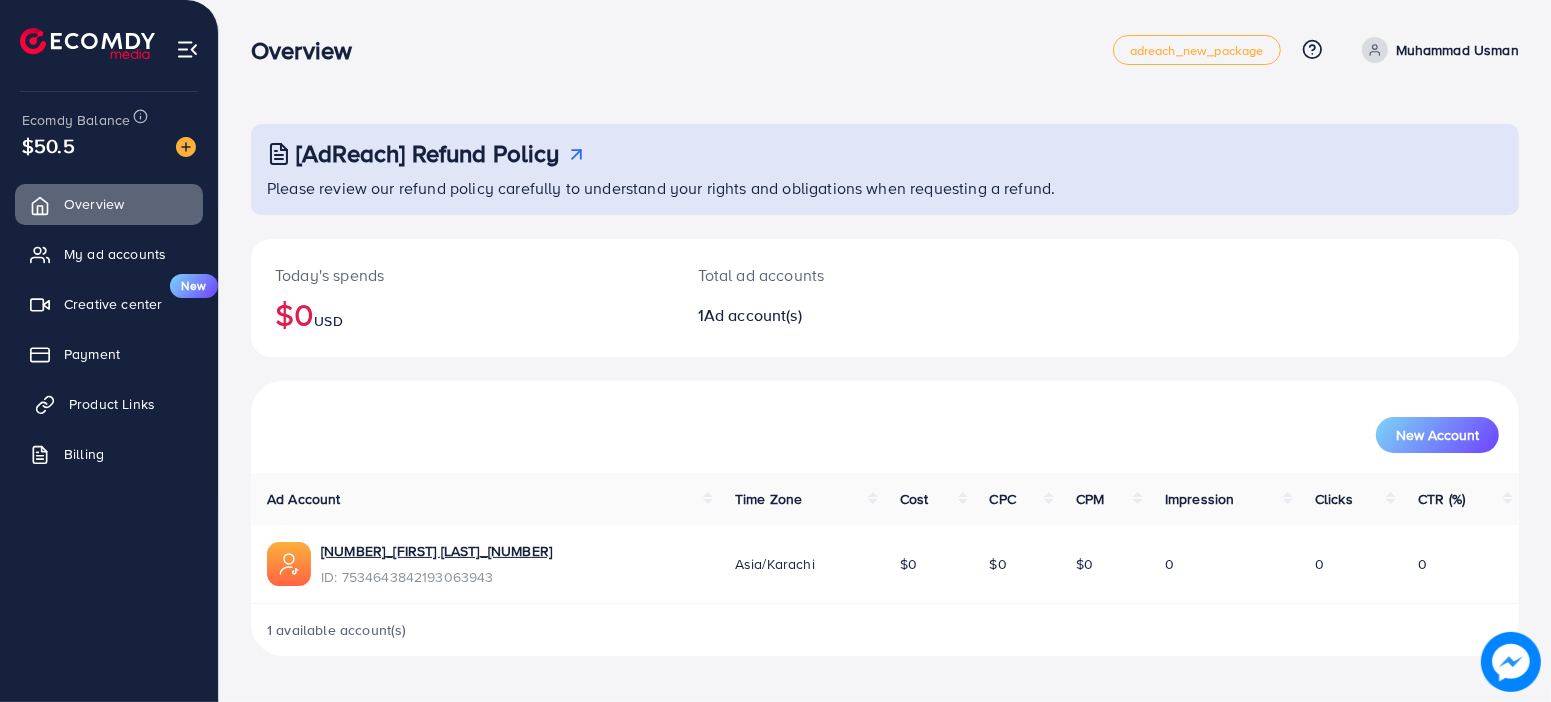 click on "Product Links" at bounding box center (112, 404) 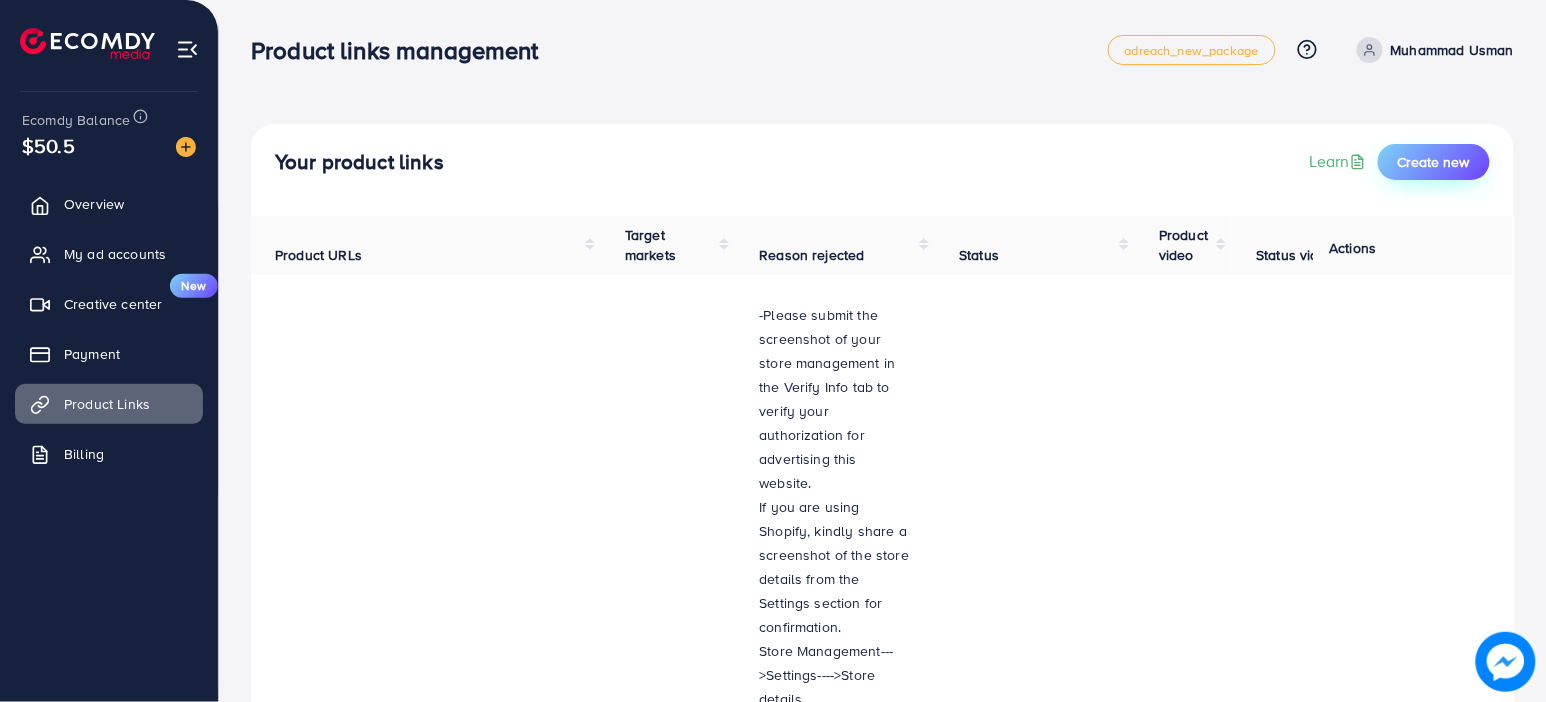 click on "Create new" at bounding box center [1434, 162] 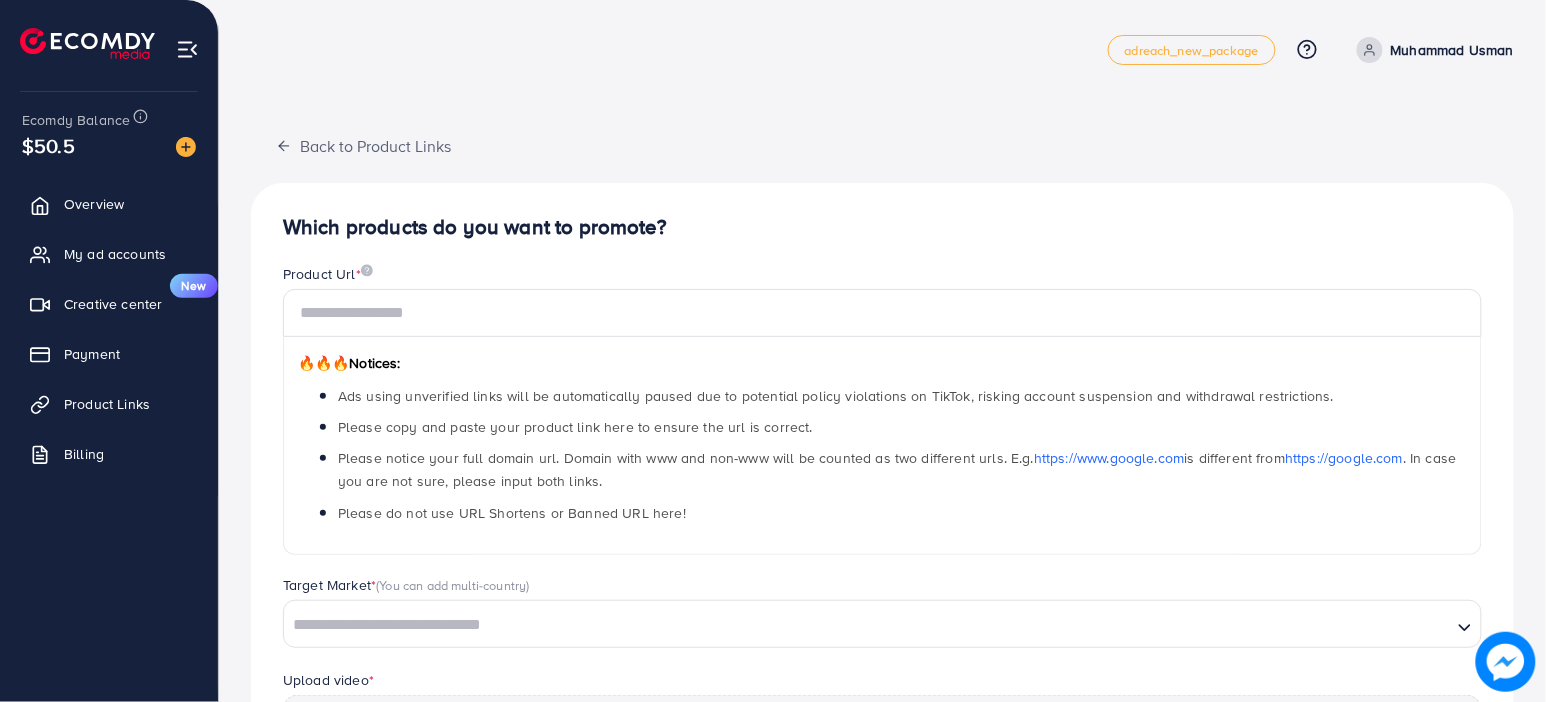 click on "Back to Product Links   Which products do you want to promote?   Product Url  *  🔥🔥🔥  Notices: Ads using unverified links will be automatically paused due to potential policy violations on TikTok, risking account suspension and withdrawal restrictions. Please copy and paste your product link here to ensure the url is correct. Please notice your full domain url. Domain with www and non-www will be counted as two different urls. E.g.  https://www.google.com  is different from  https://google.com . In case you are not sure, please input both links. Please do not use URL Shortens or Banned URL here!  Target Market  *  (You can add multi-country)           Loading...      Upload video  *  You can upload a video   Click on the button or drag files here   Upload video   *Note: If you use unverified product links, the Ecomdy system will notify the support team to review your ad campaign to limit violations. Please send the exact product links you want to promote. Thank you!   Submit" at bounding box center (882, 597) 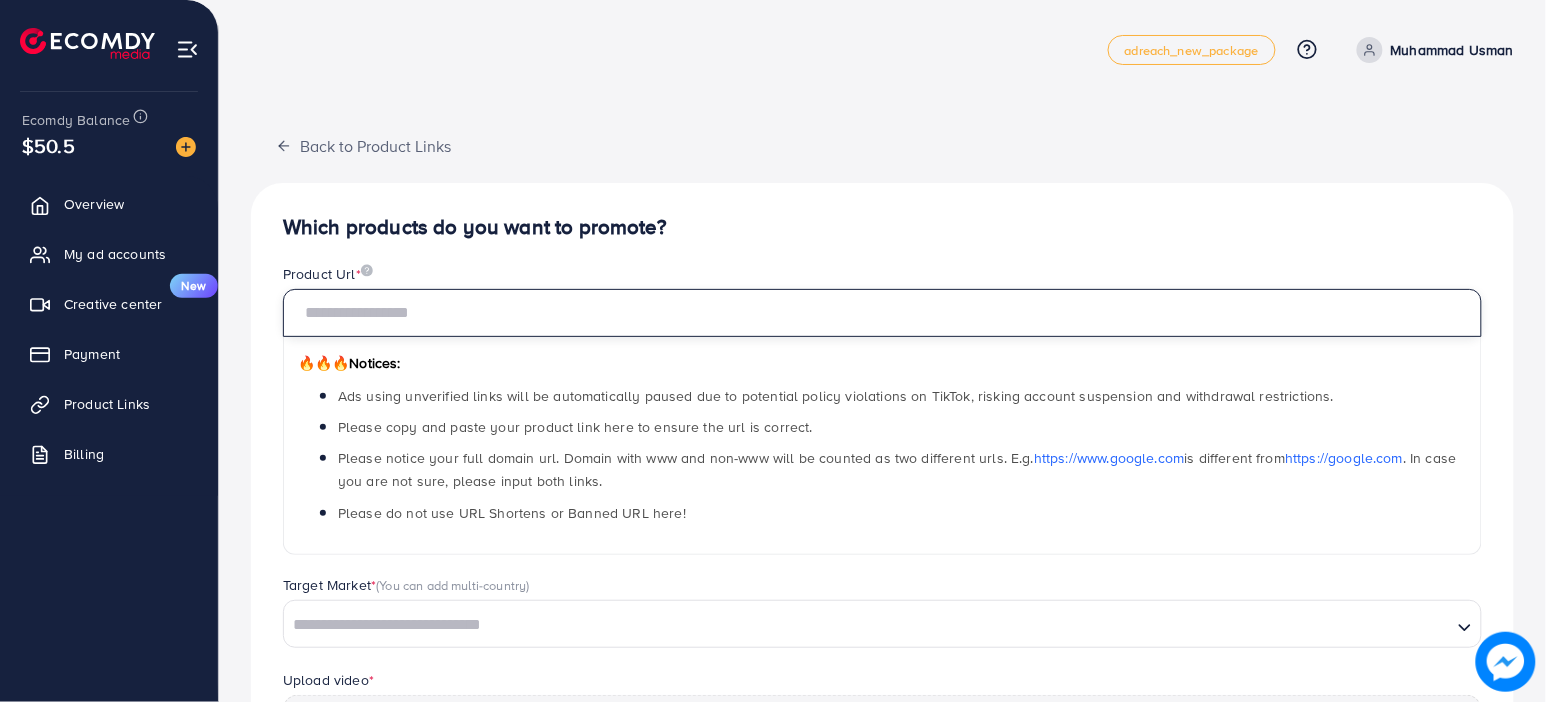 click at bounding box center (882, 313) 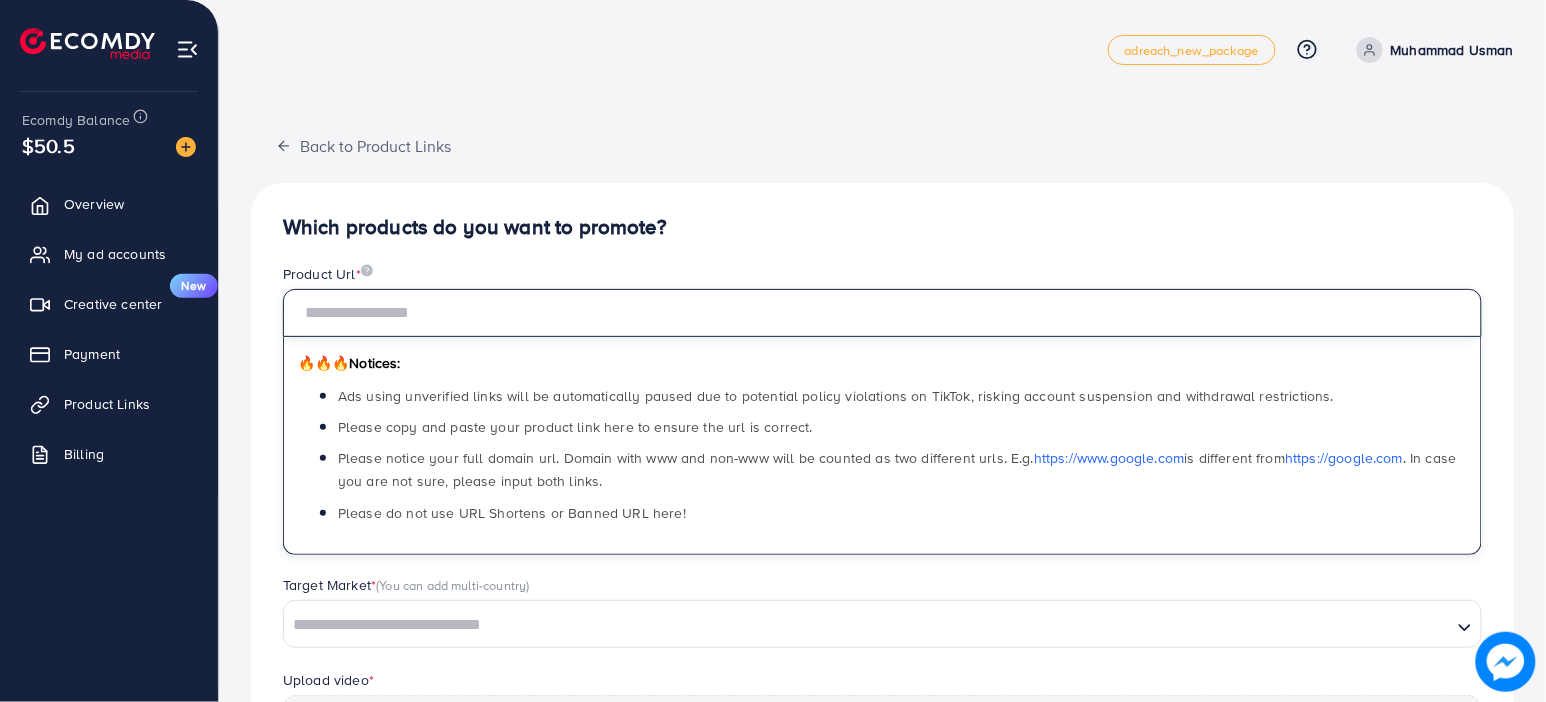 type on "**********" 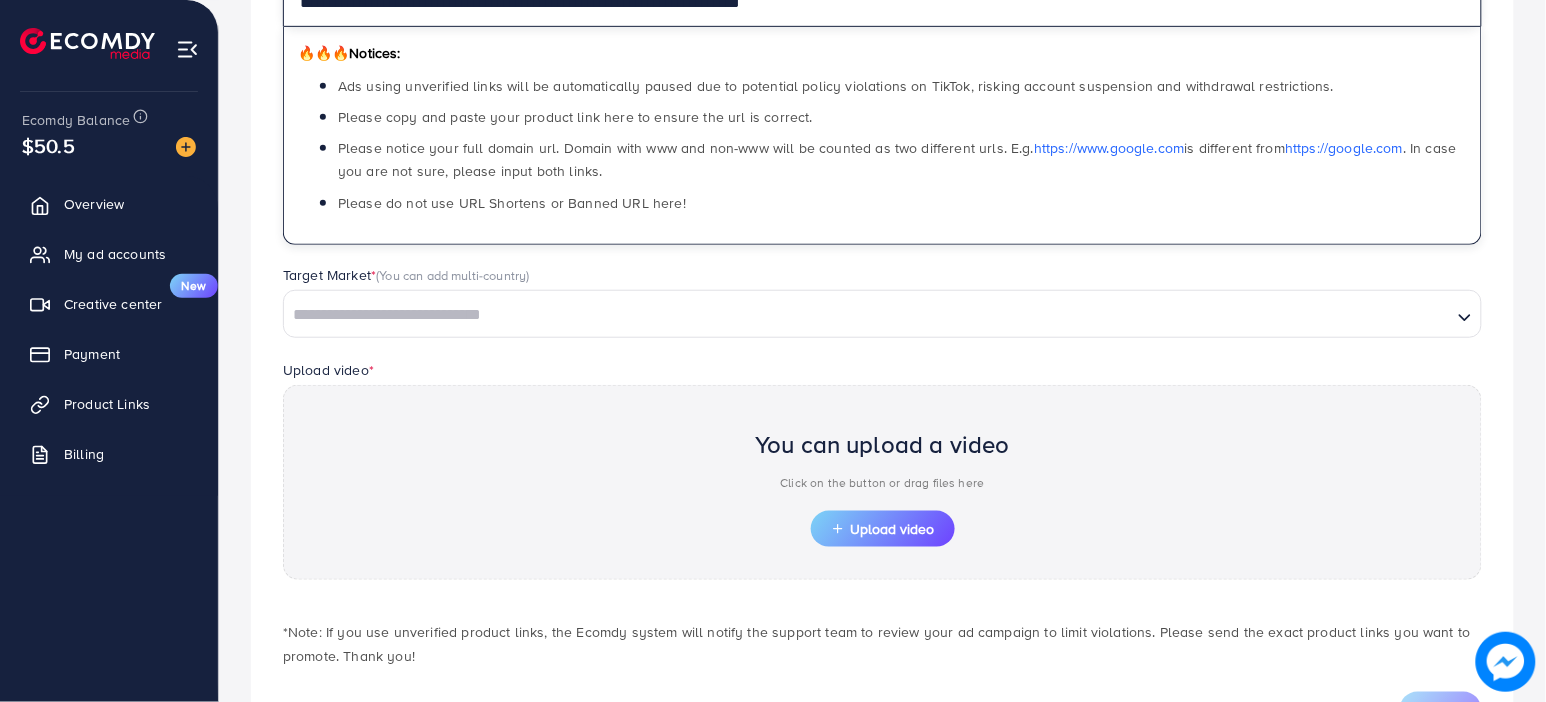 scroll, scrollTop: 316, scrollLeft: 0, axis: vertical 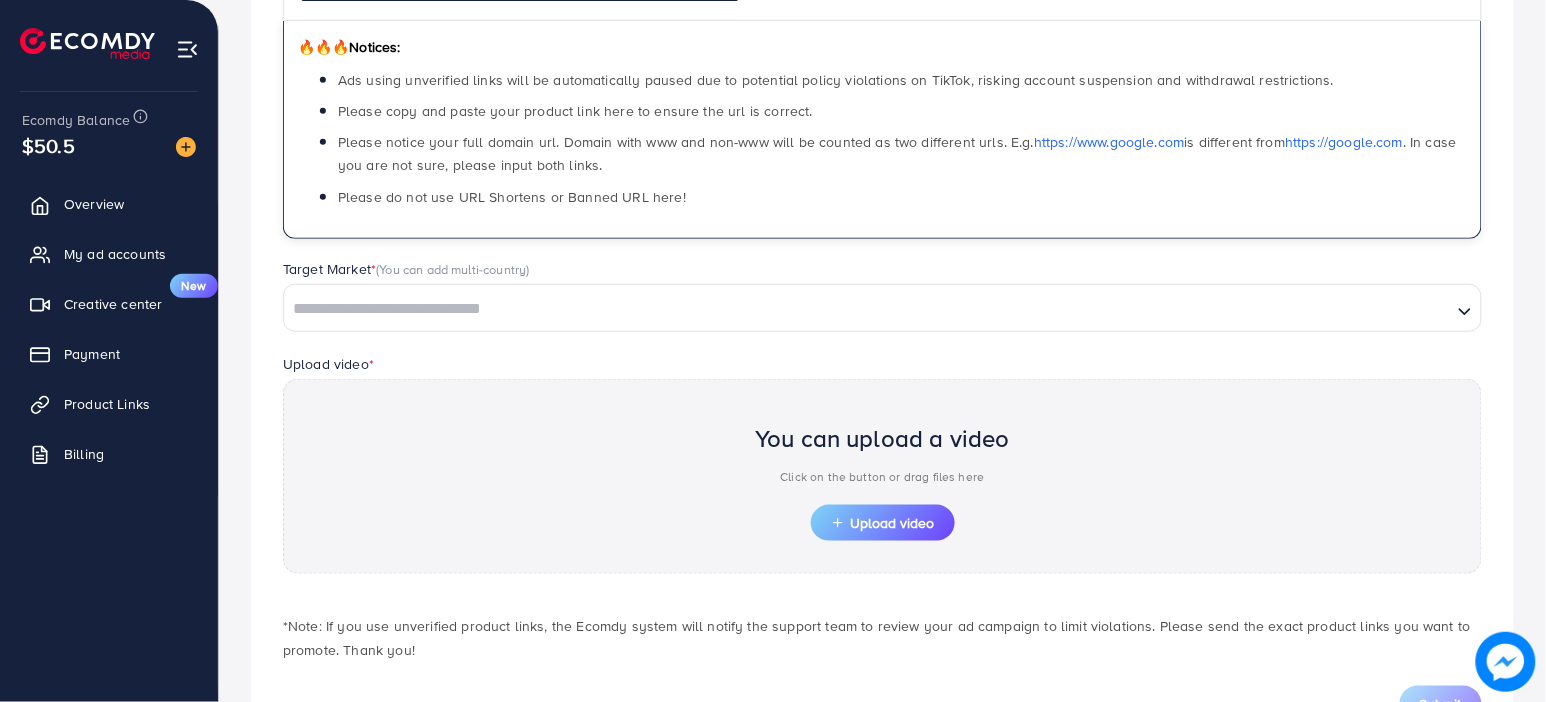 click at bounding box center (868, 309) 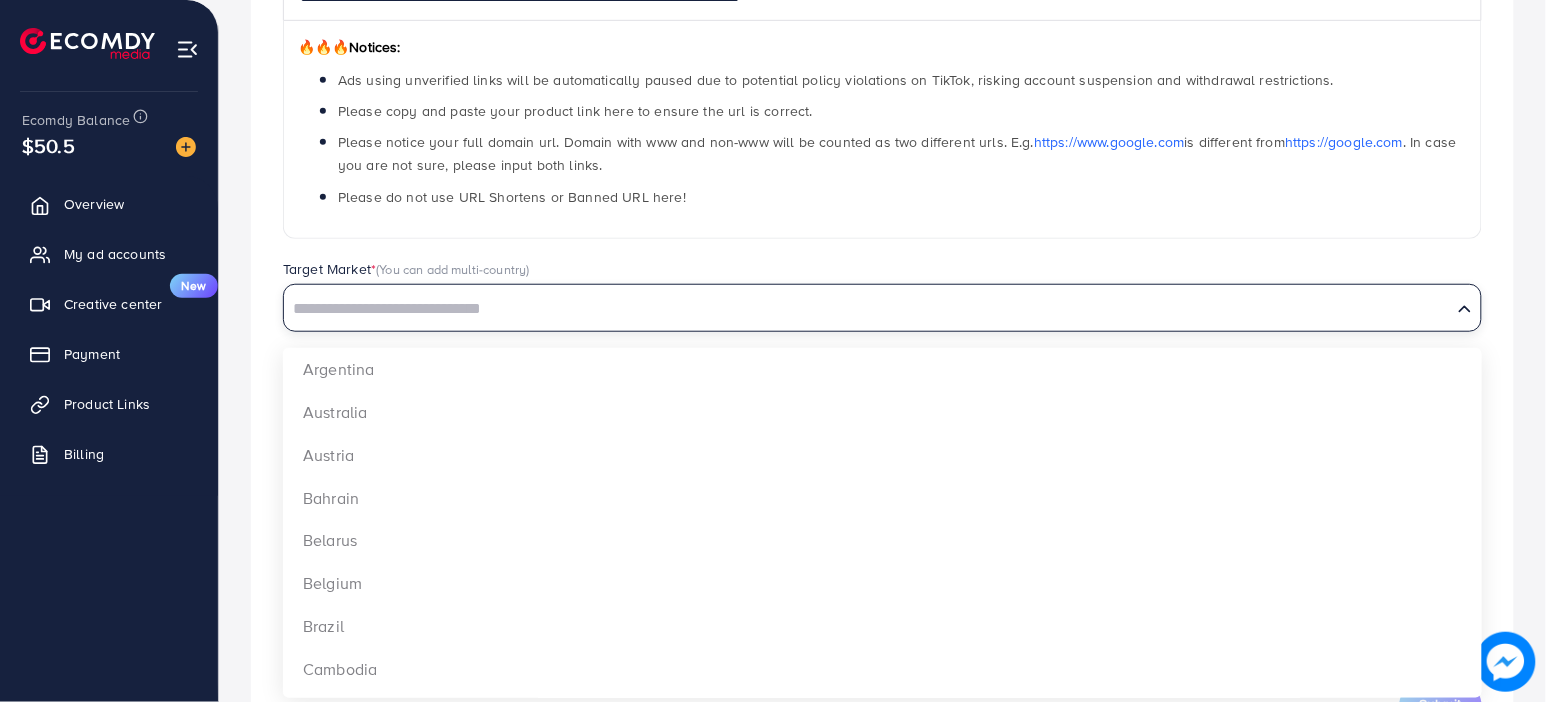 type on "*" 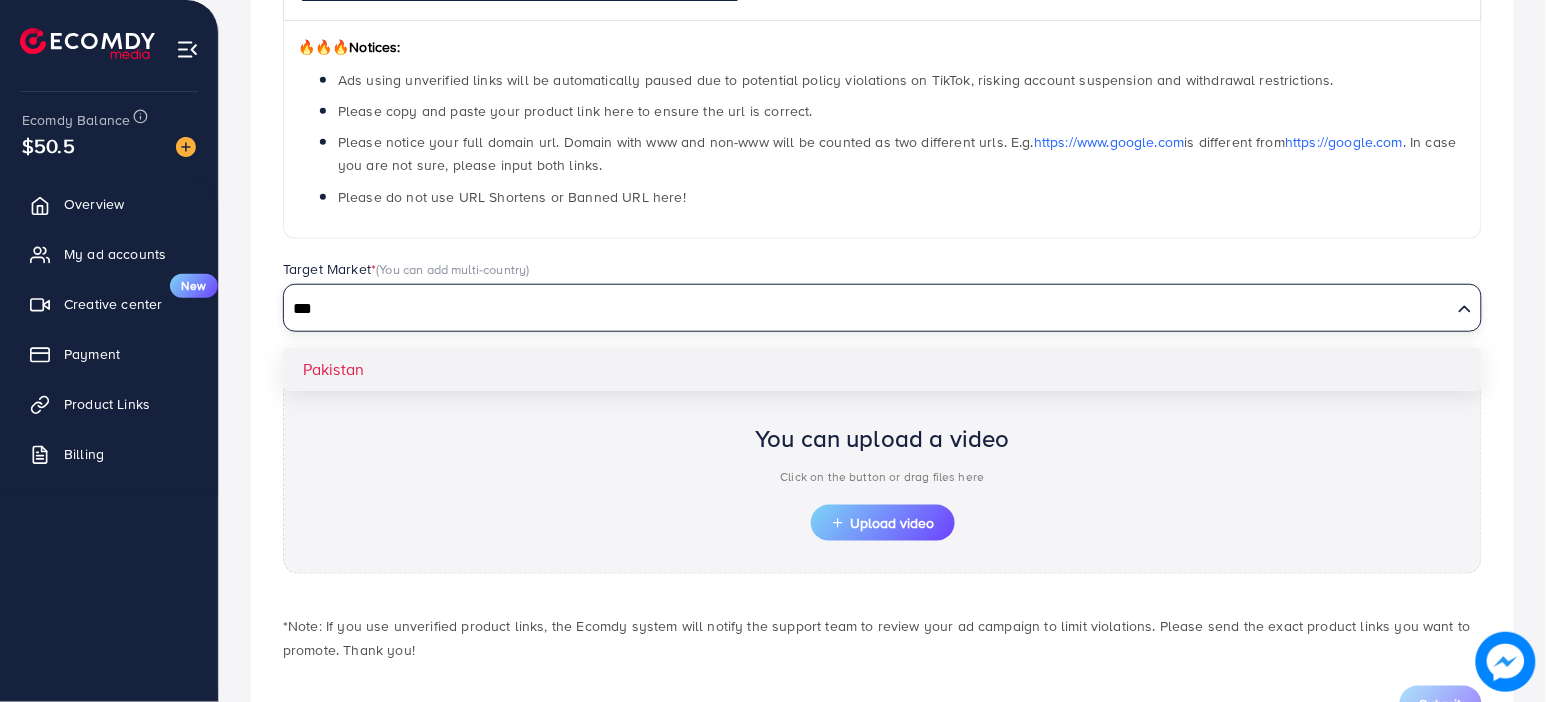 type on "***" 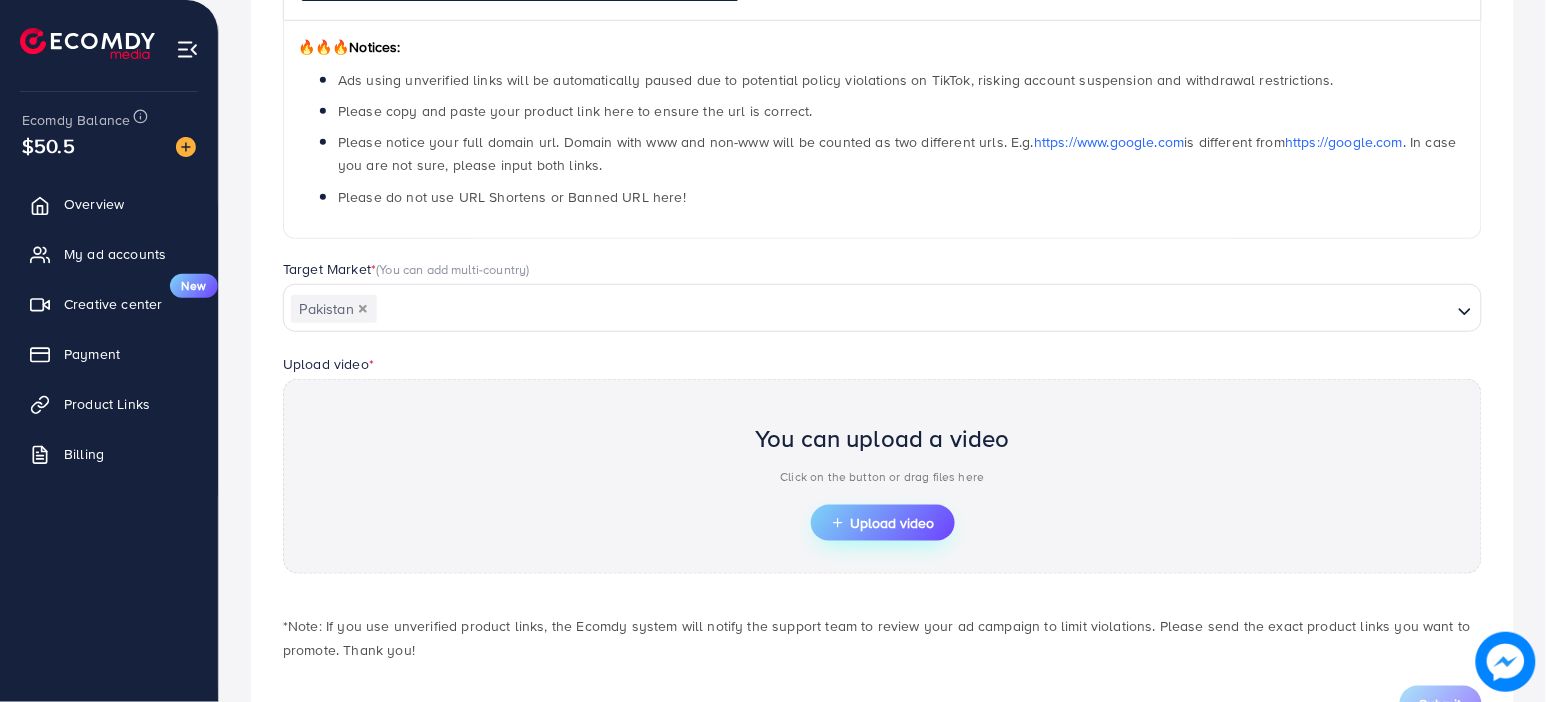 click on "Upload video" at bounding box center [883, 523] 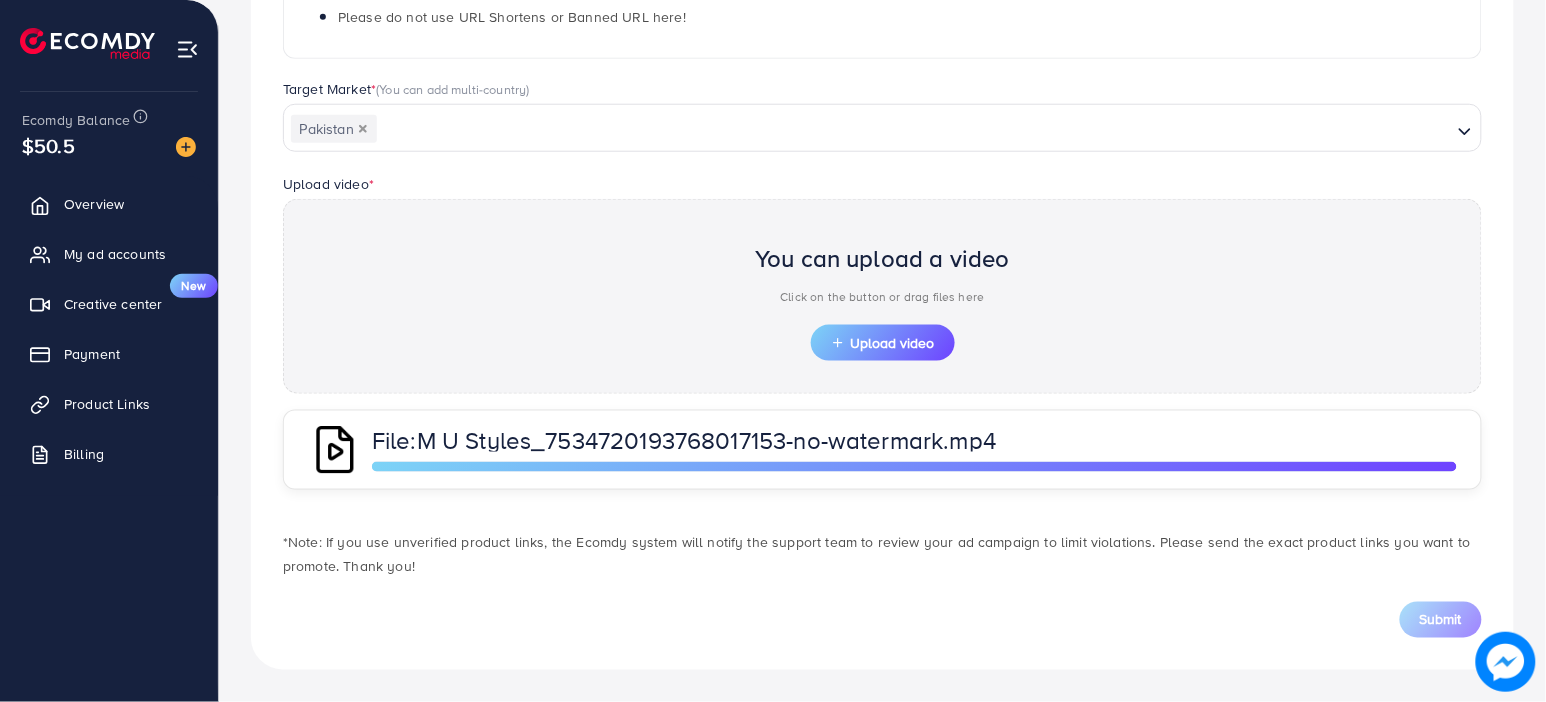 scroll, scrollTop: 0, scrollLeft: 0, axis: both 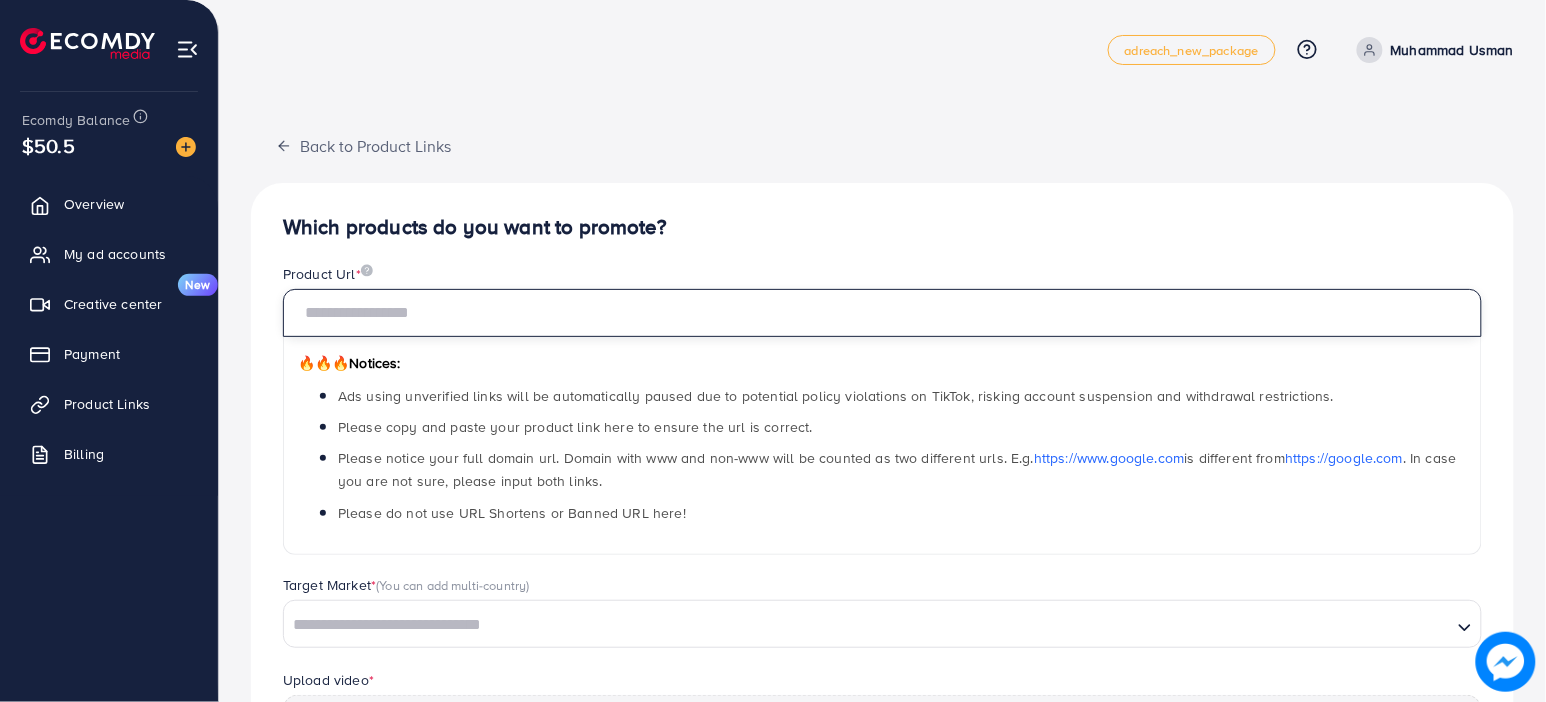 click at bounding box center [882, 313] 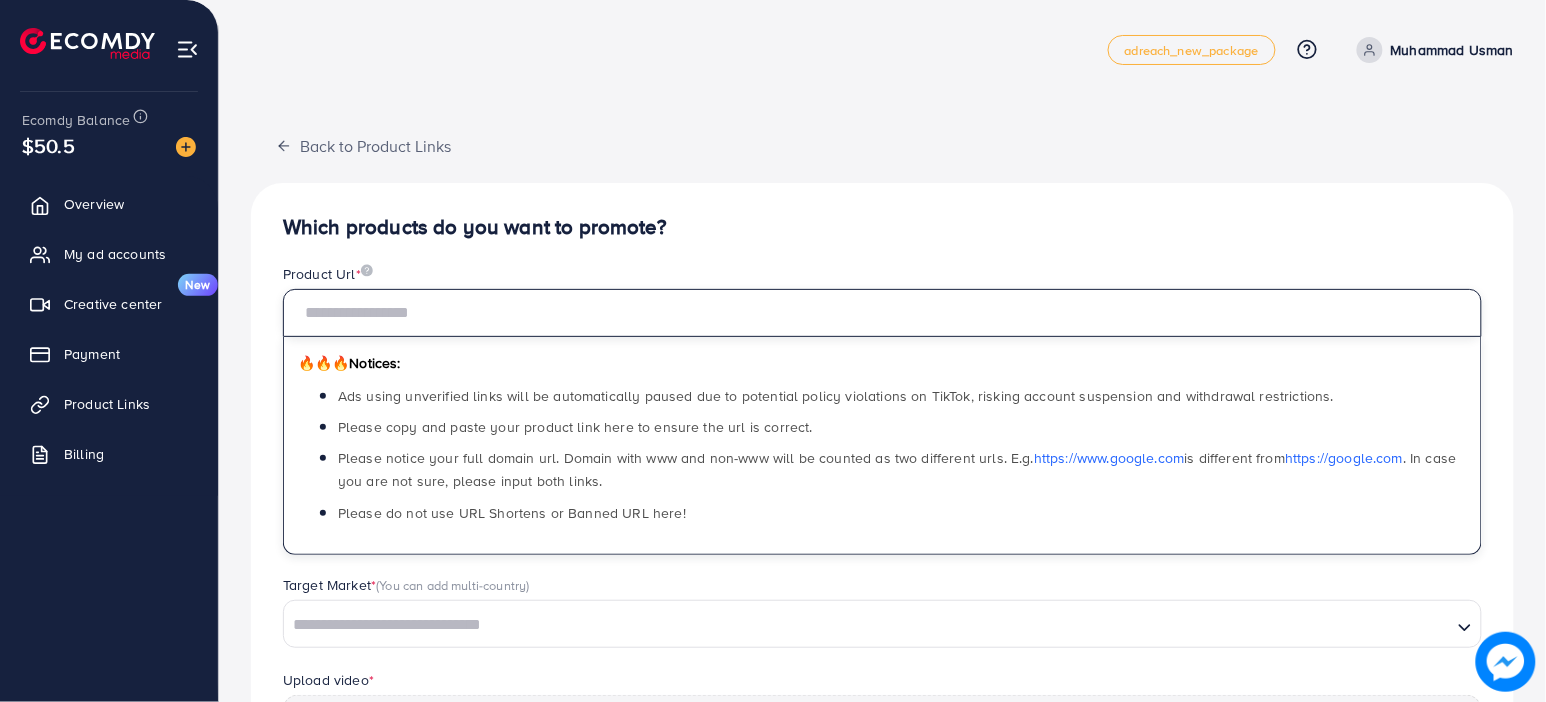click at bounding box center [882, 313] 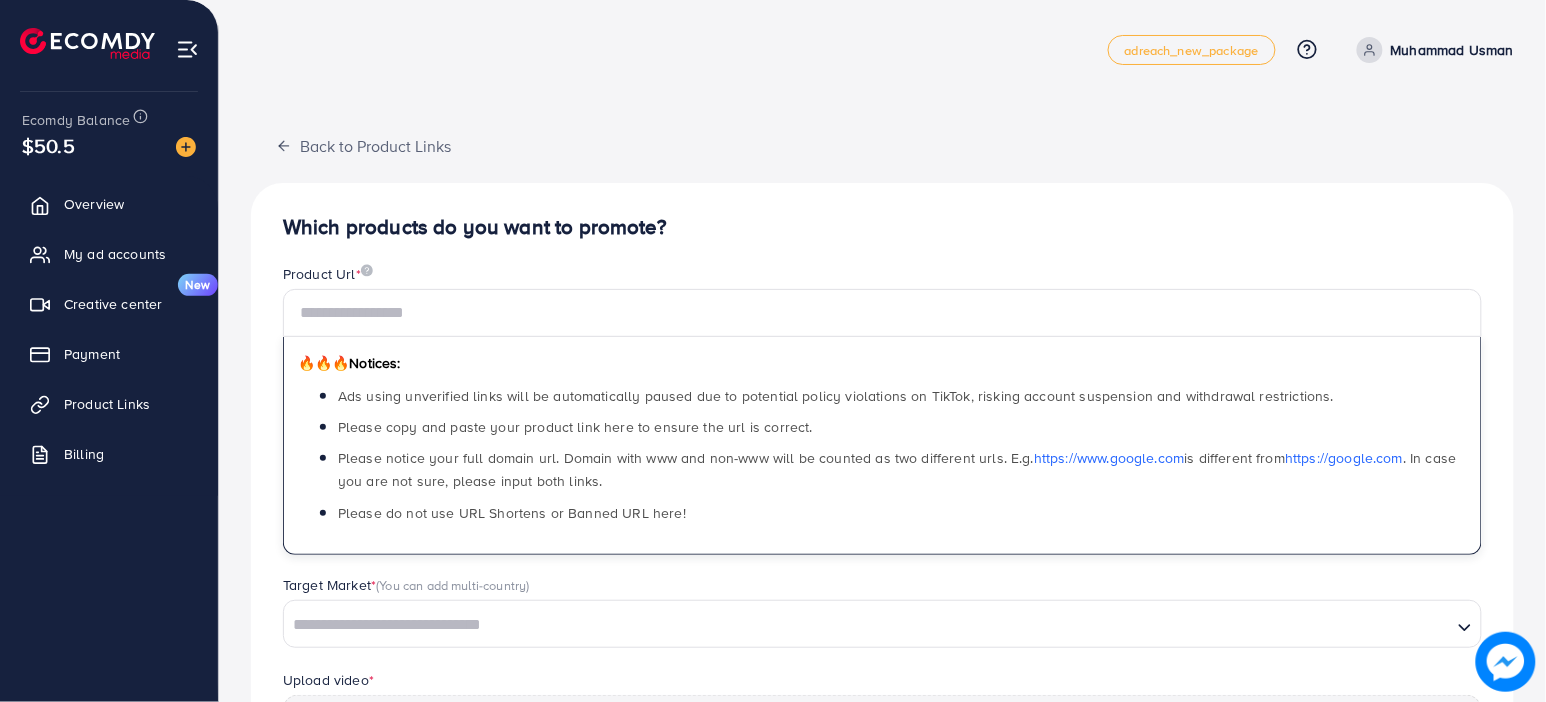 click on "Back to Product Links   Which products do you want to promote?   Product Url  *  🔥🔥🔥  Notices: Ads using unverified links will be automatically paused due to potential policy violations on TikTok, risking account suspension and withdrawal restrictions. Please copy and paste your product link here to ensure the url is correct. Please notice your full domain url. Domain with www and non-www will be counted as two different urls. E.g.  https://www.google.com  is different from  https://google.com . In case you are not sure, please input both links. Please do not use URL Shortens or Banned URL here!  Target Market  *  (You can add multi-country)           Loading...      Upload video  *  You can upload a video   Click on the button or drag files here   Upload video   *Note: If you use unverified product links, the Ecomdy system will notify the support team to review your ad campaign to limit violations. Please send the exact product links you want to promote. Thank you!   Submit" at bounding box center (882, 597) 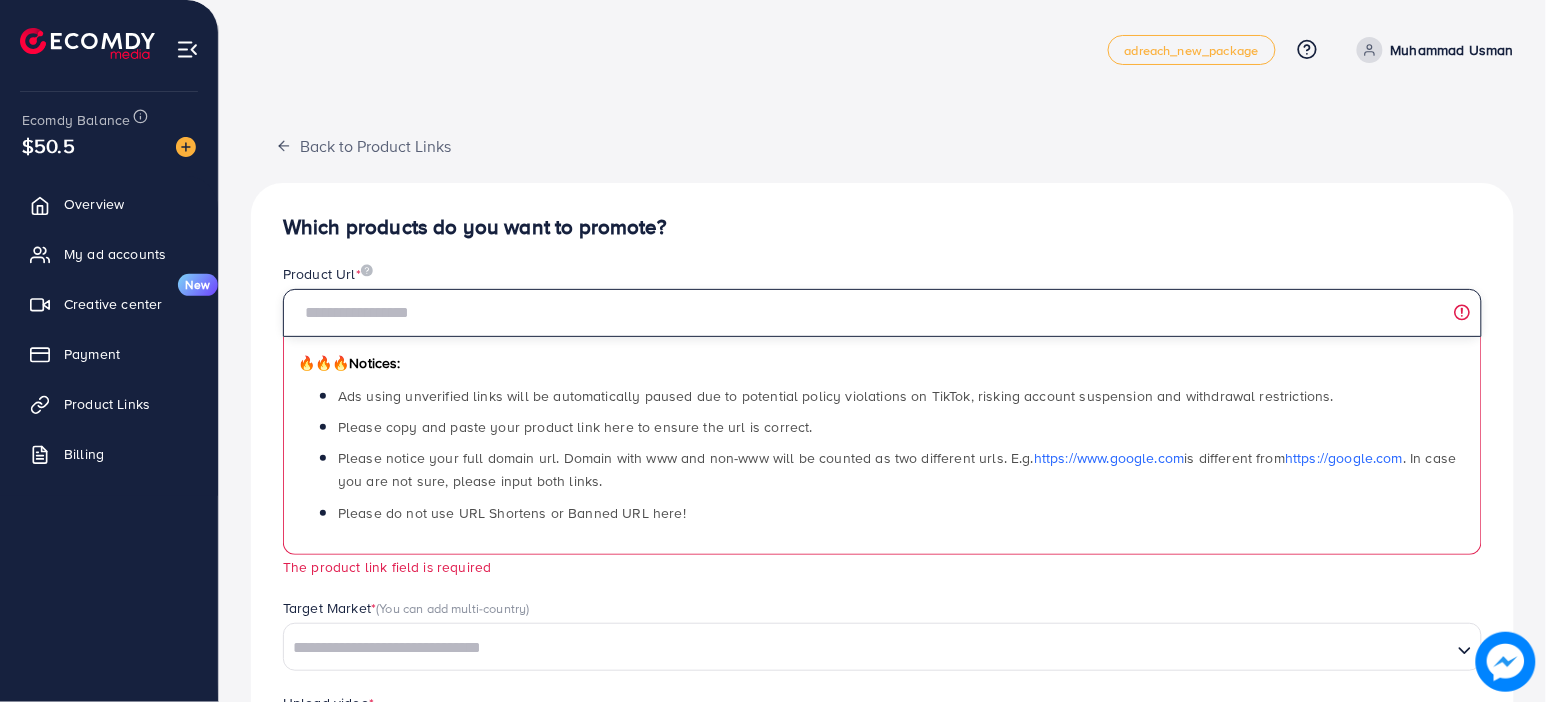 click at bounding box center [882, 313] 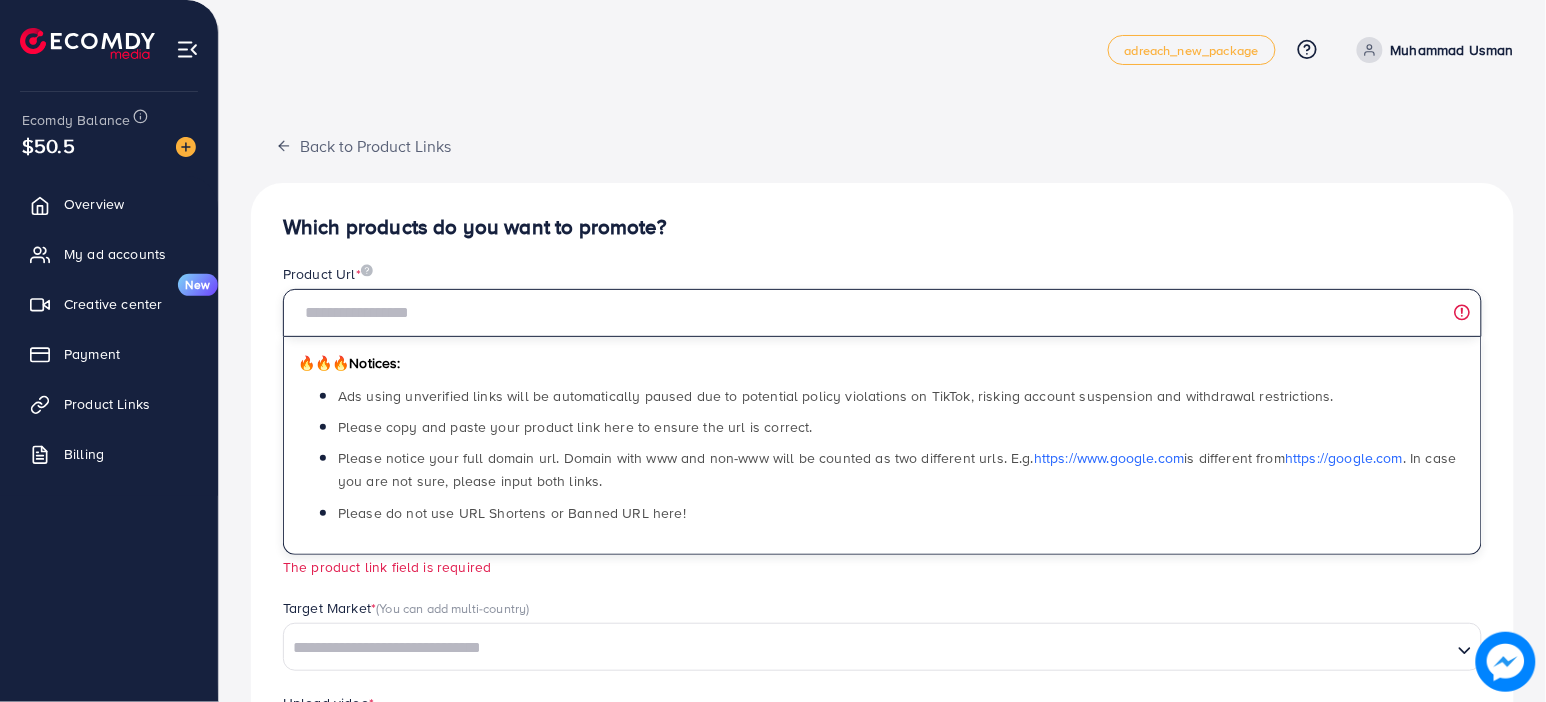 type on "**********" 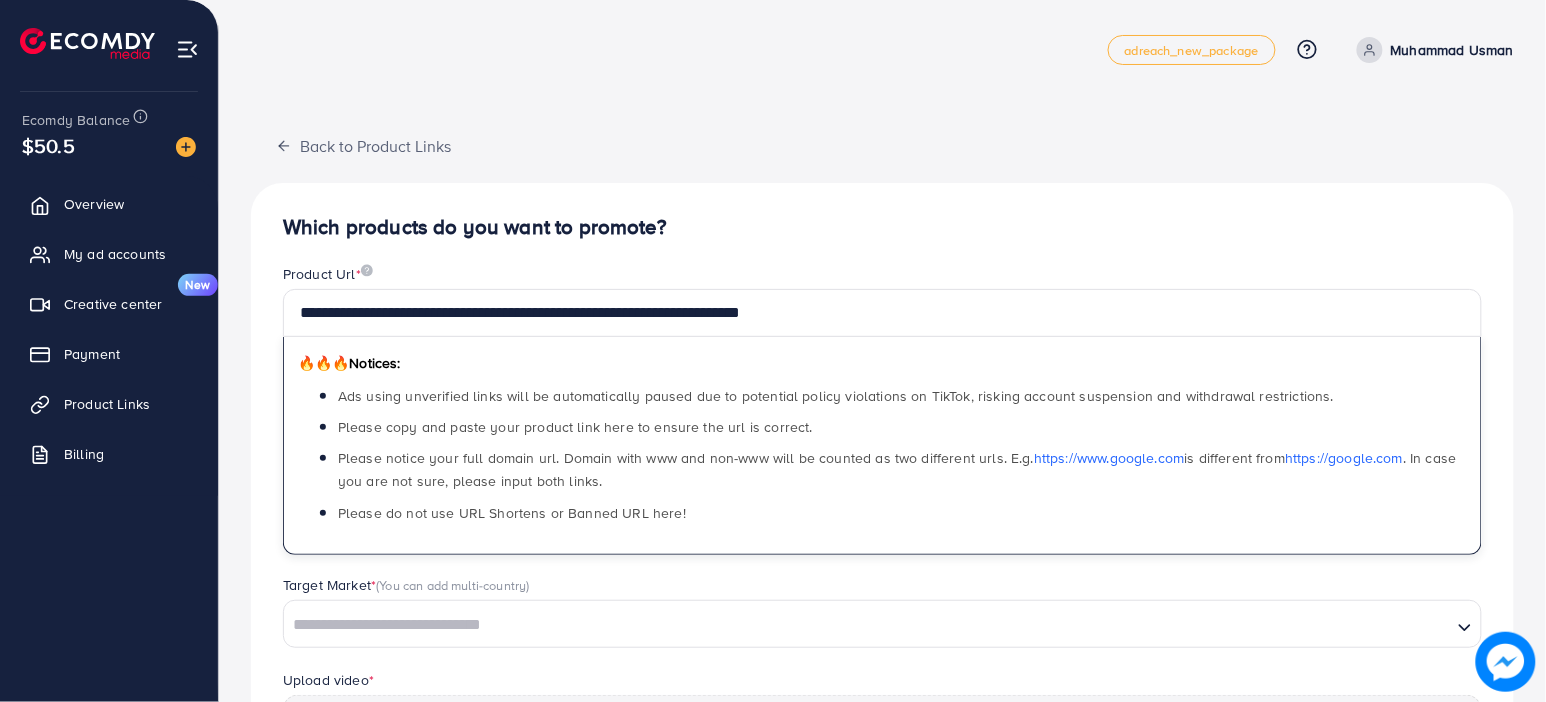 click at bounding box center [868, 625] 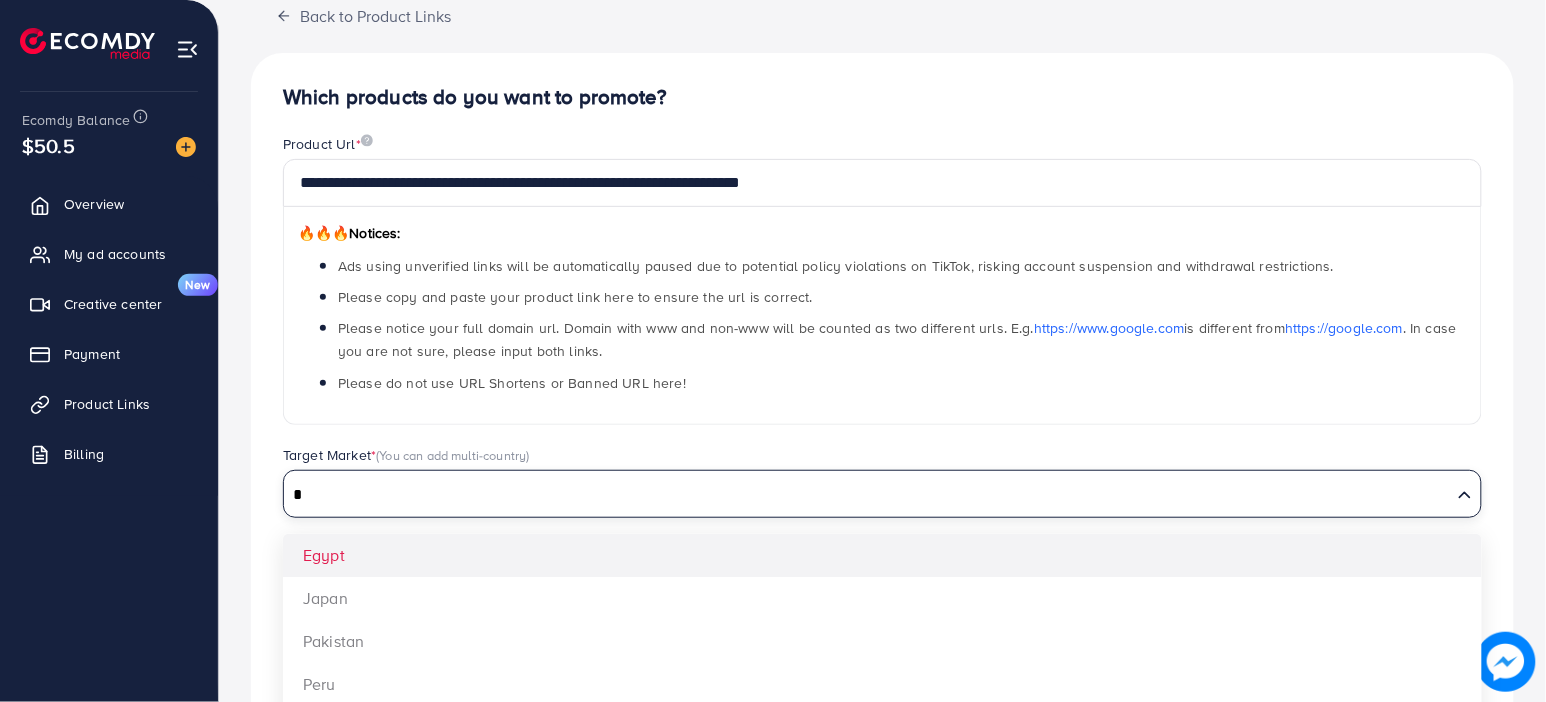 scroll, scrollTop: 132, scrollLeft: 0, axis: vertical 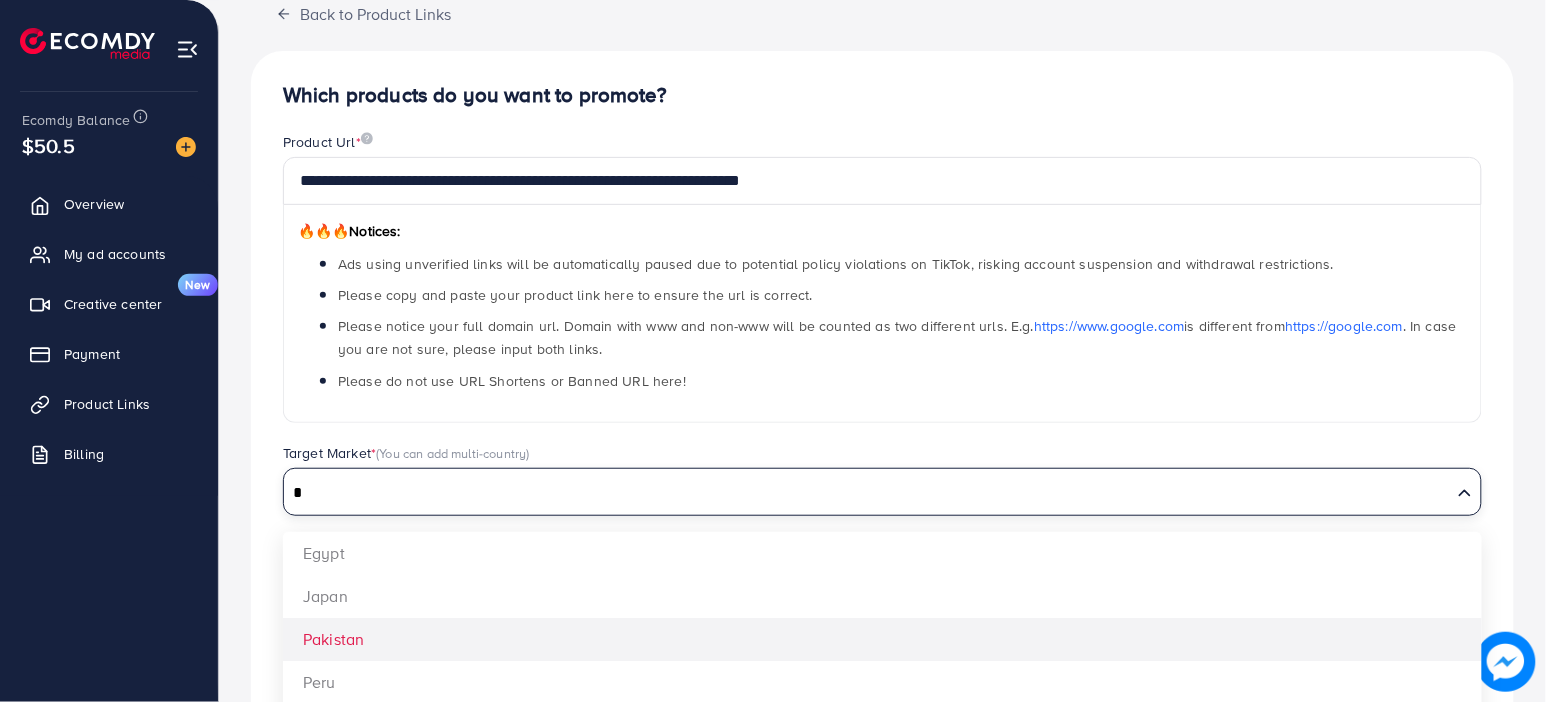 type on "*" 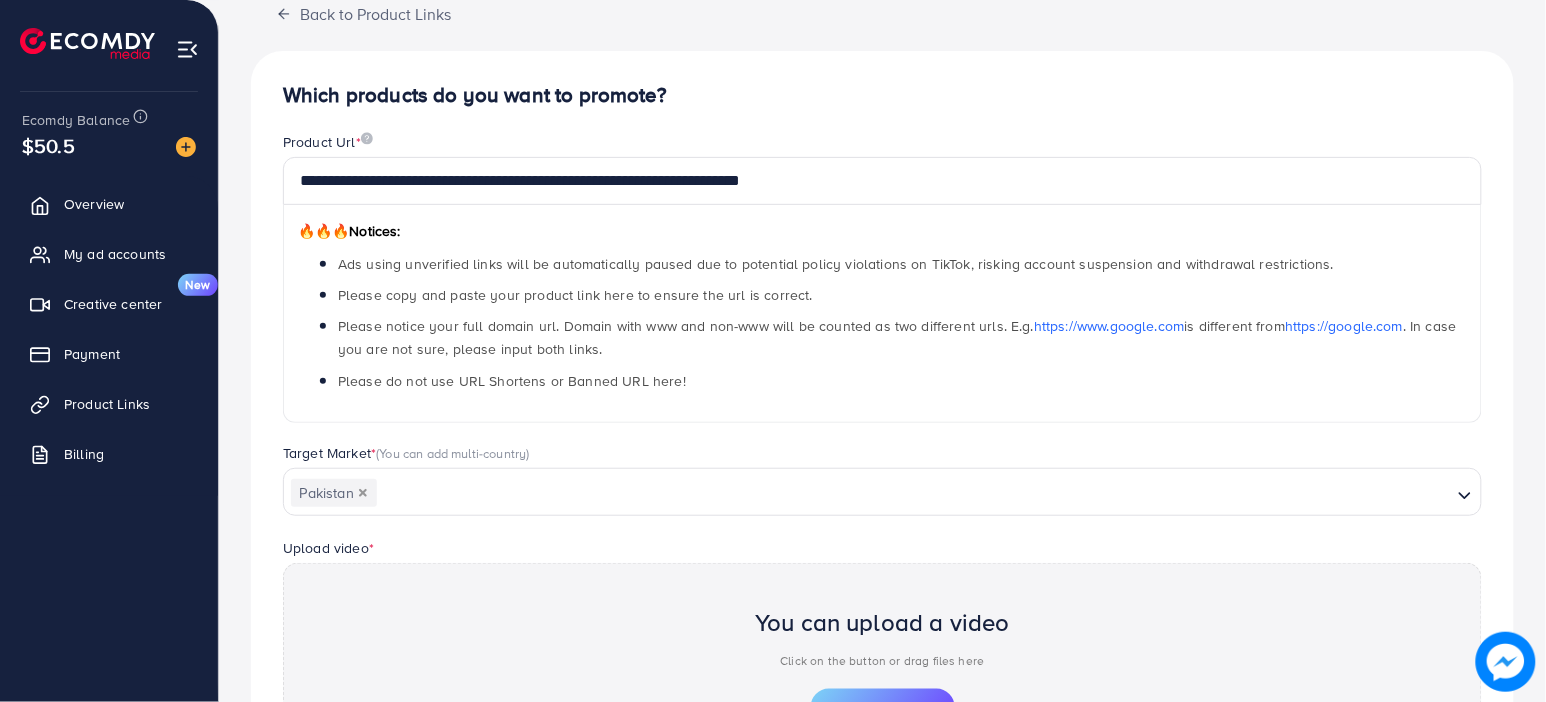 scroll, scrollTop: 404, scrollLeft: 0, axis: vertical 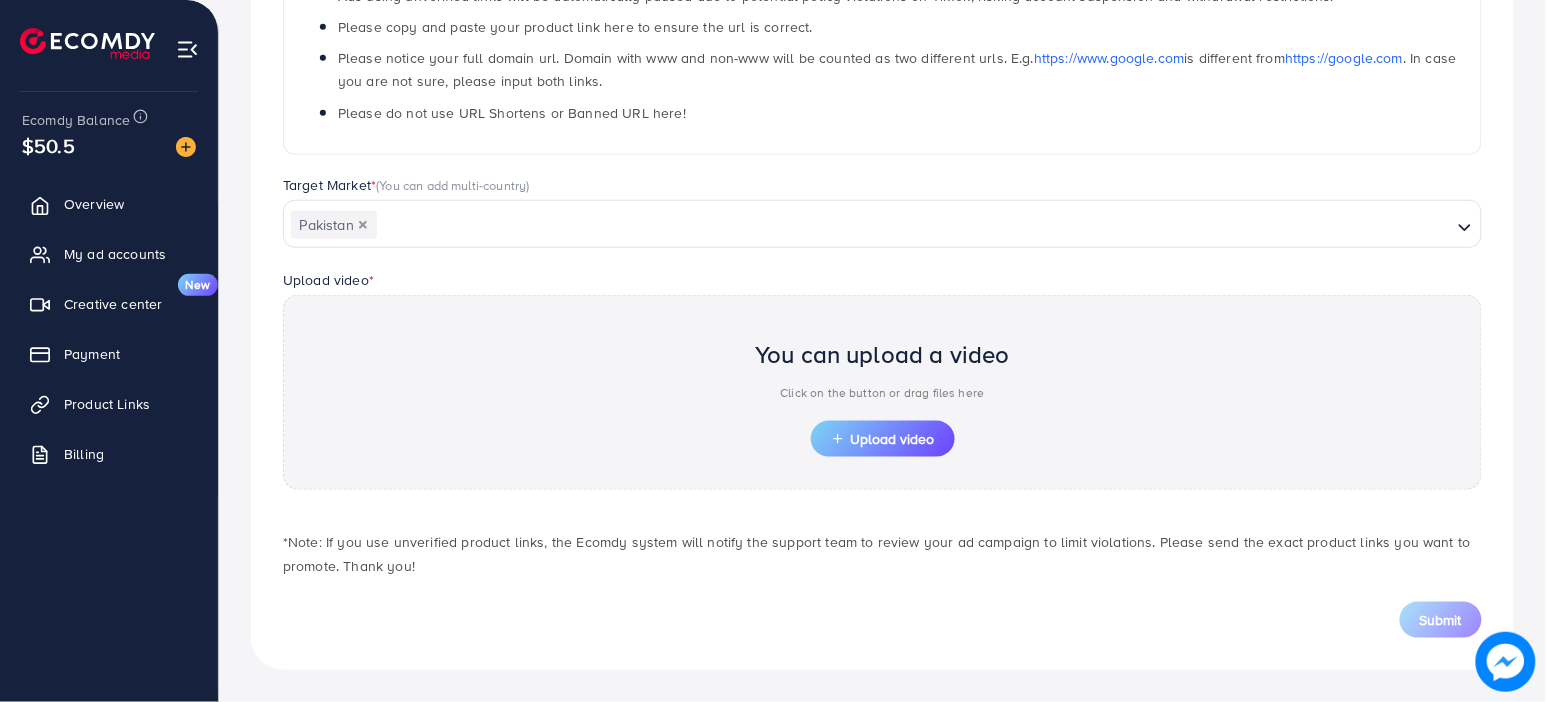 click on "You can upload a video   Click on the button or drag files here" at bounding box center [882, 374] 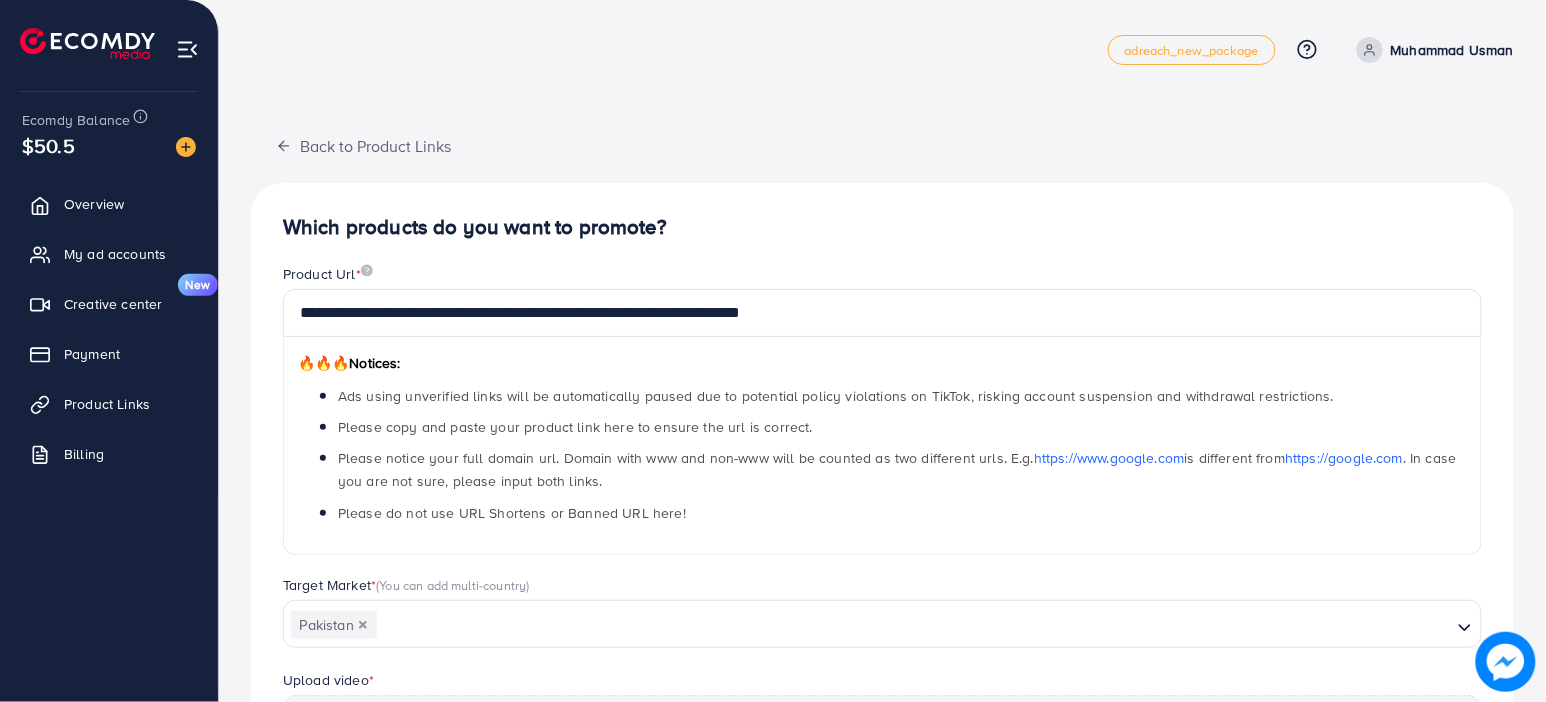 click on "Muhammad Usman" at bounding box center (1431, 50) 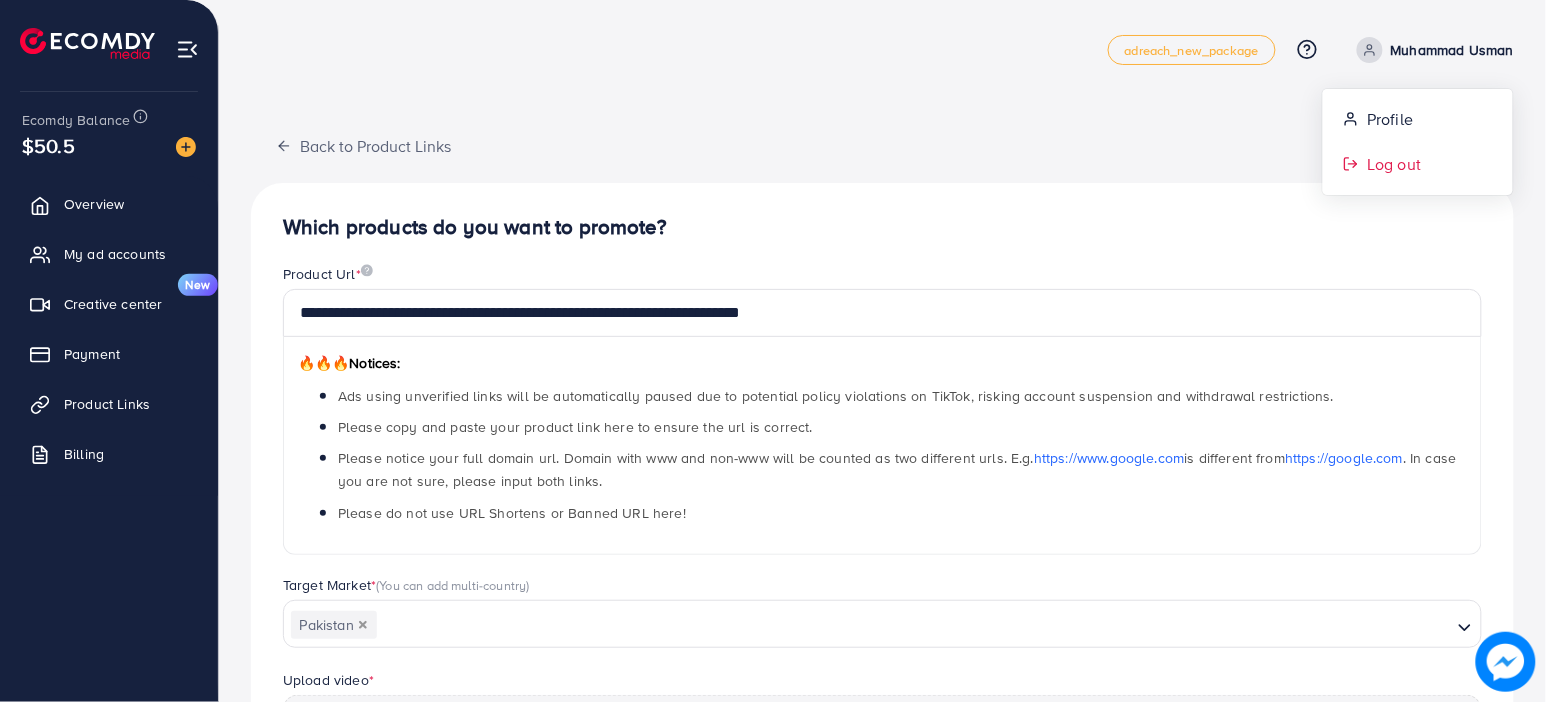 click on "Log out" at bounding box center [1418, 164] 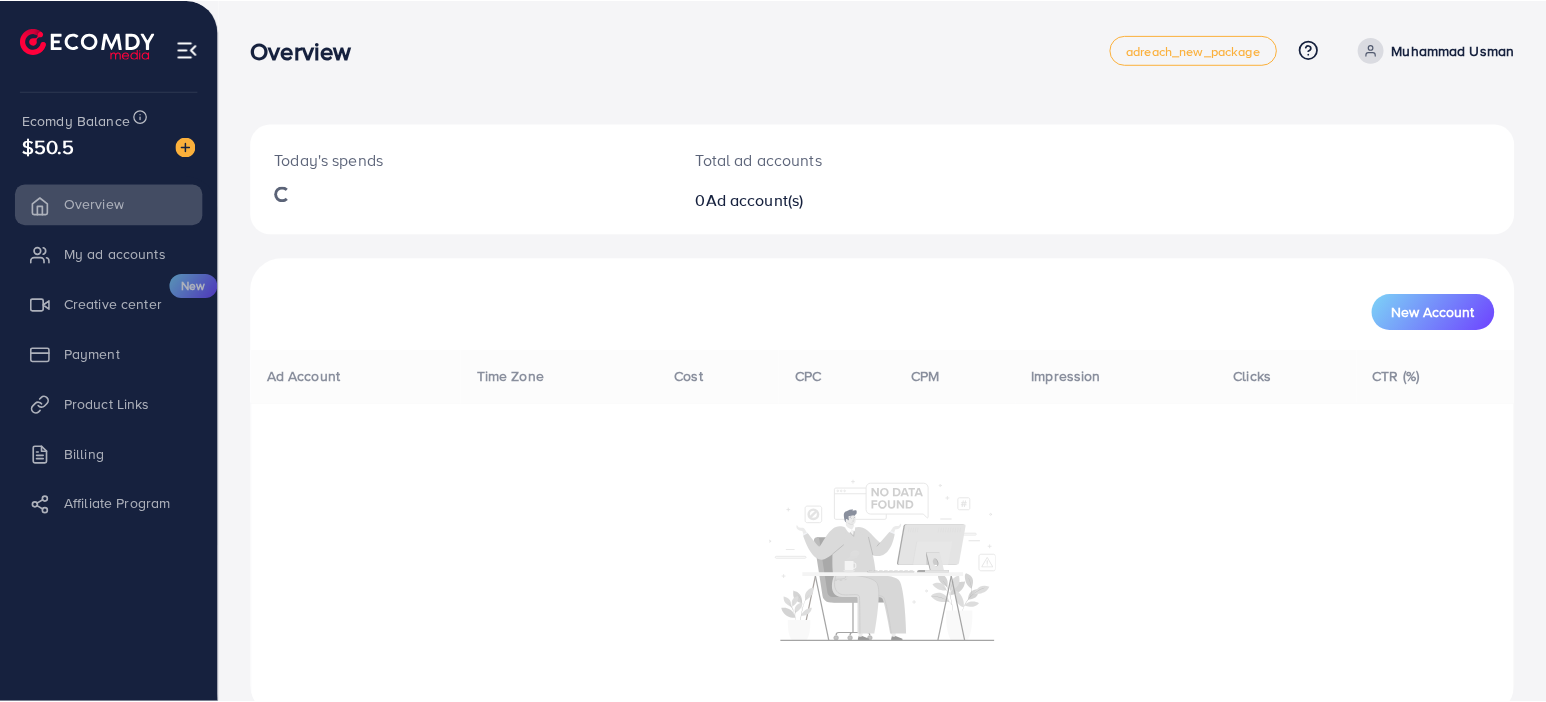 scroll, scrollTop: 0, scrollLeft: 0, axis: both 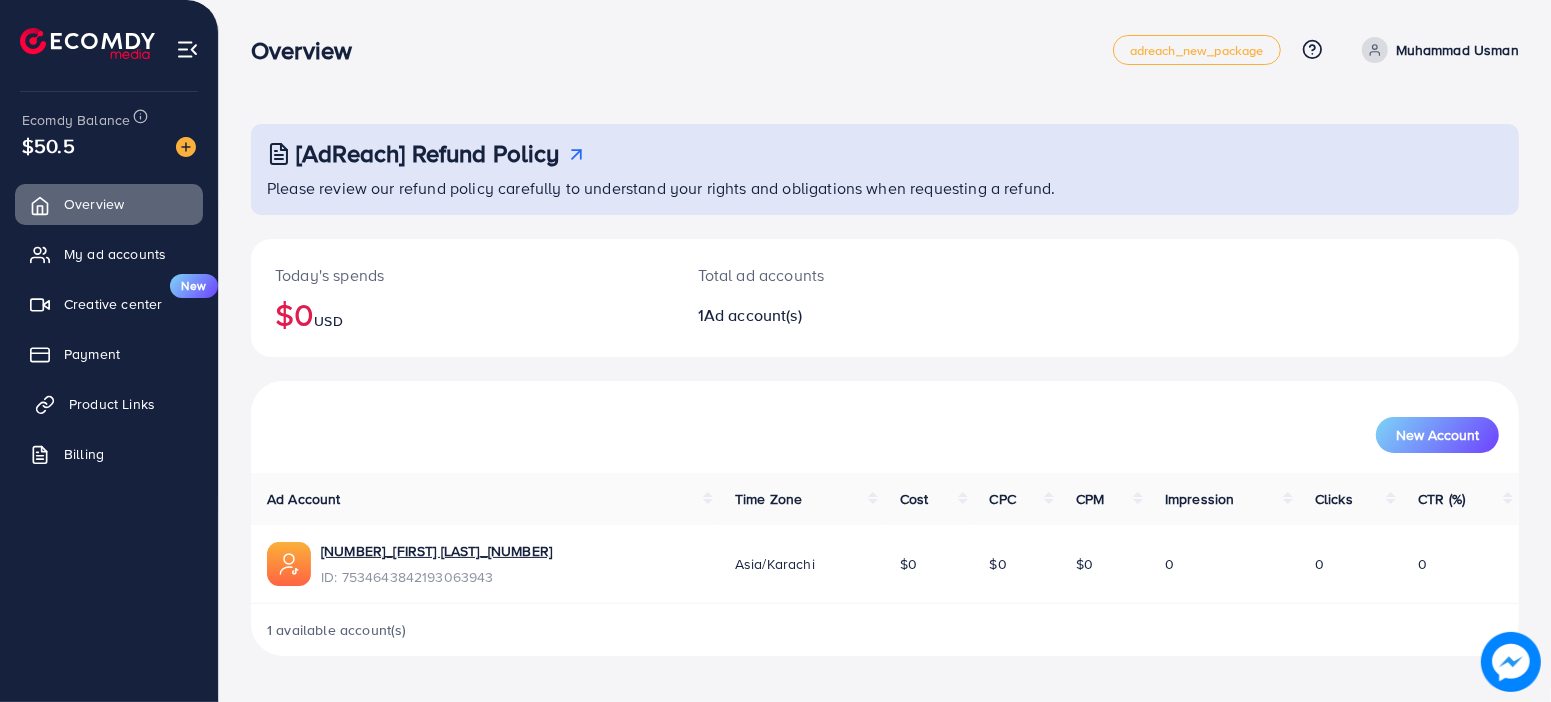 click on "Product Links" at bounding box center [112, 404] 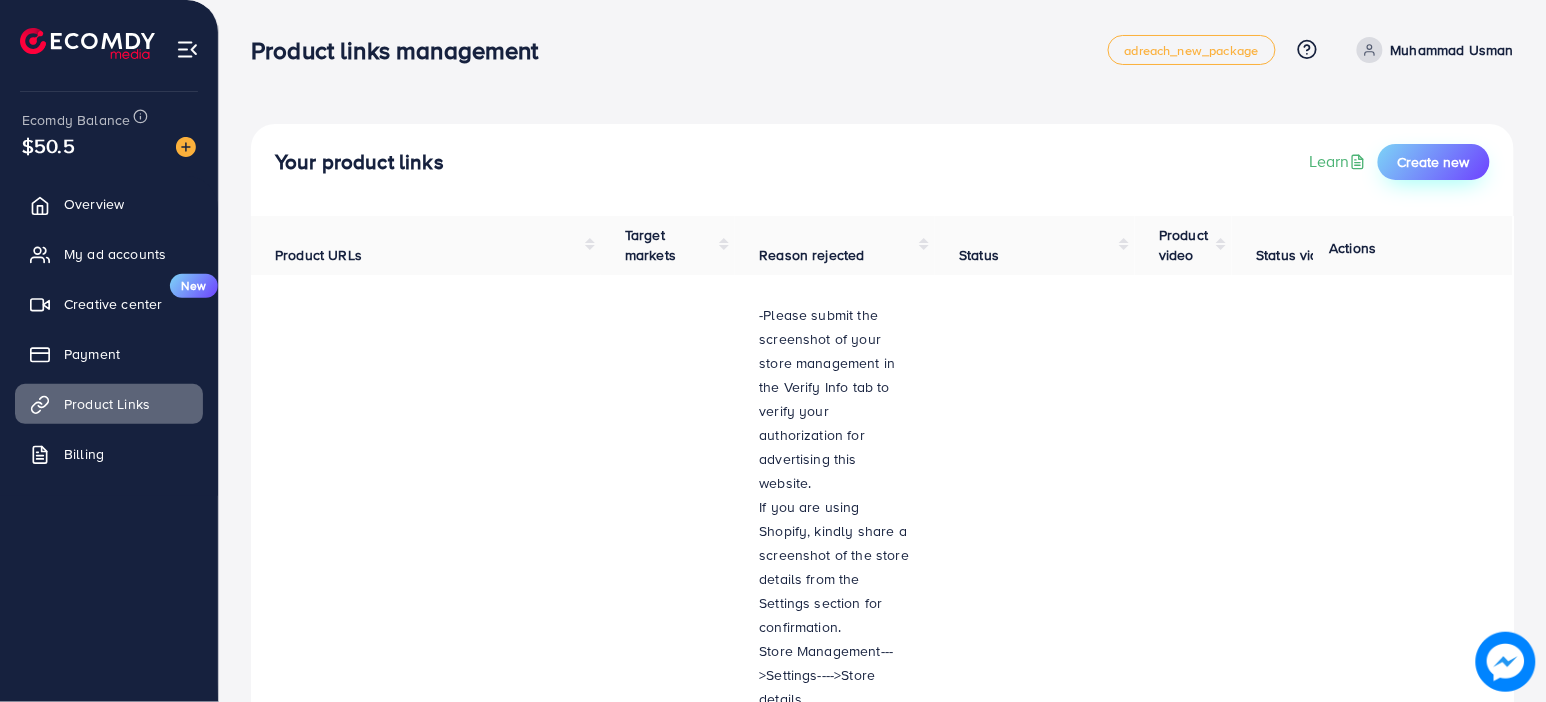 click on "Create new" at bounding box center (1434, 162) 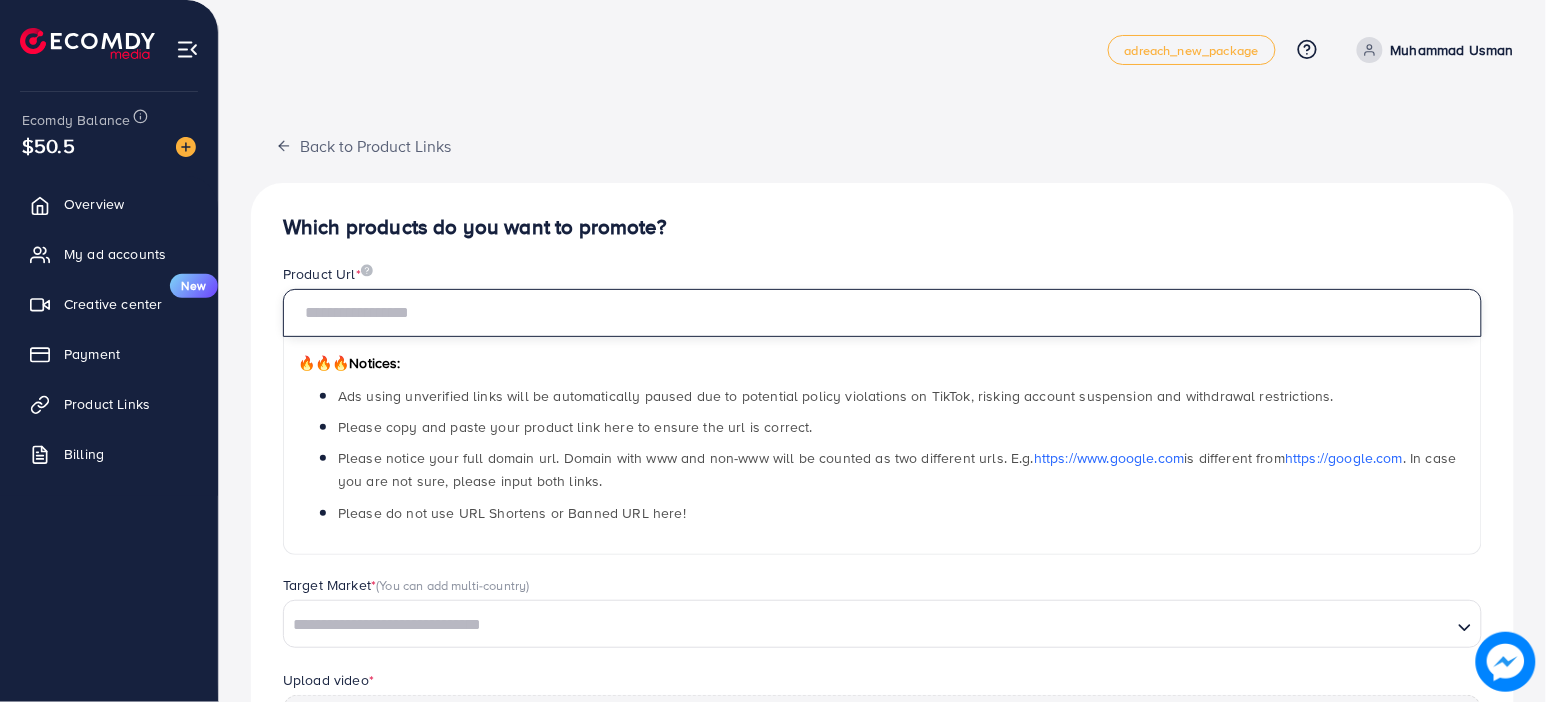 click at bounding box center (882, 313) 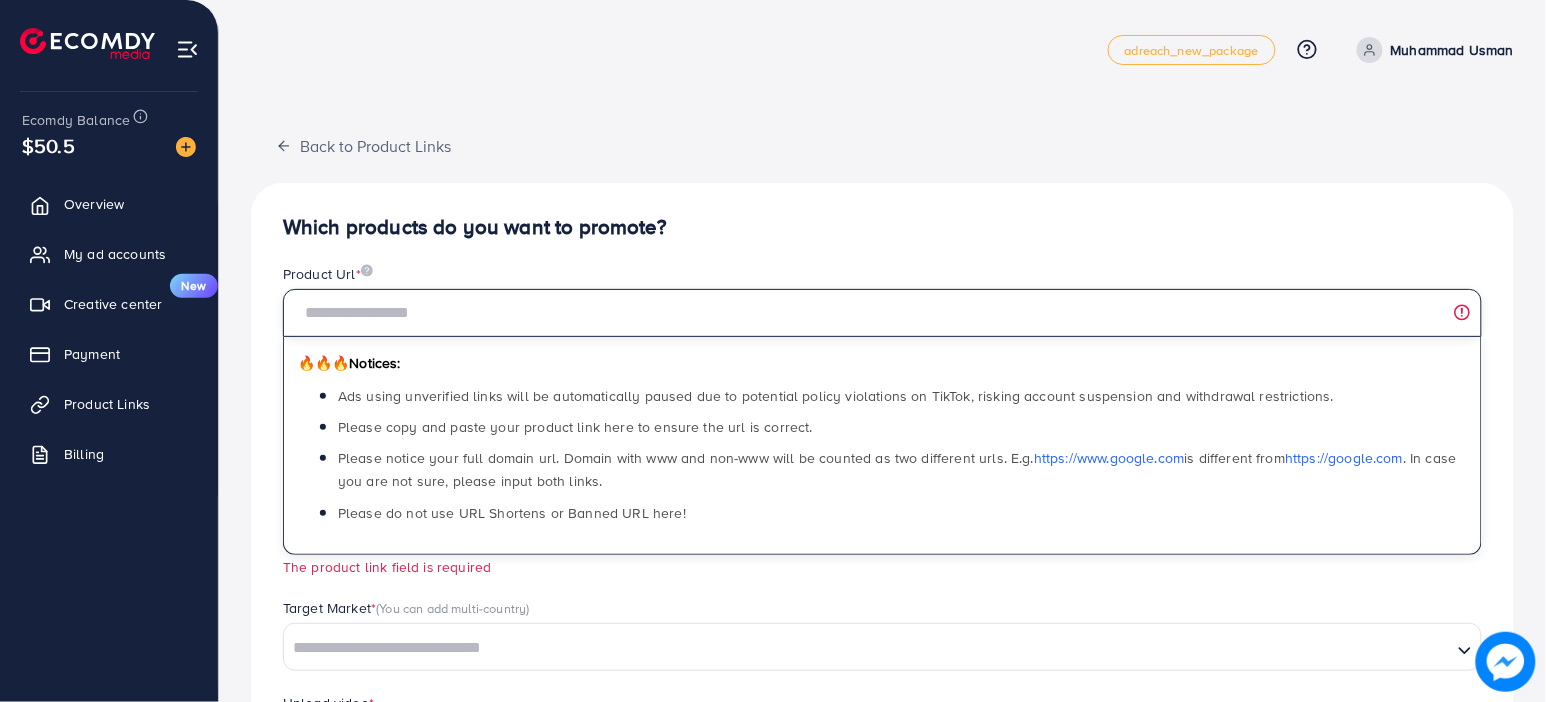paste on "**********" 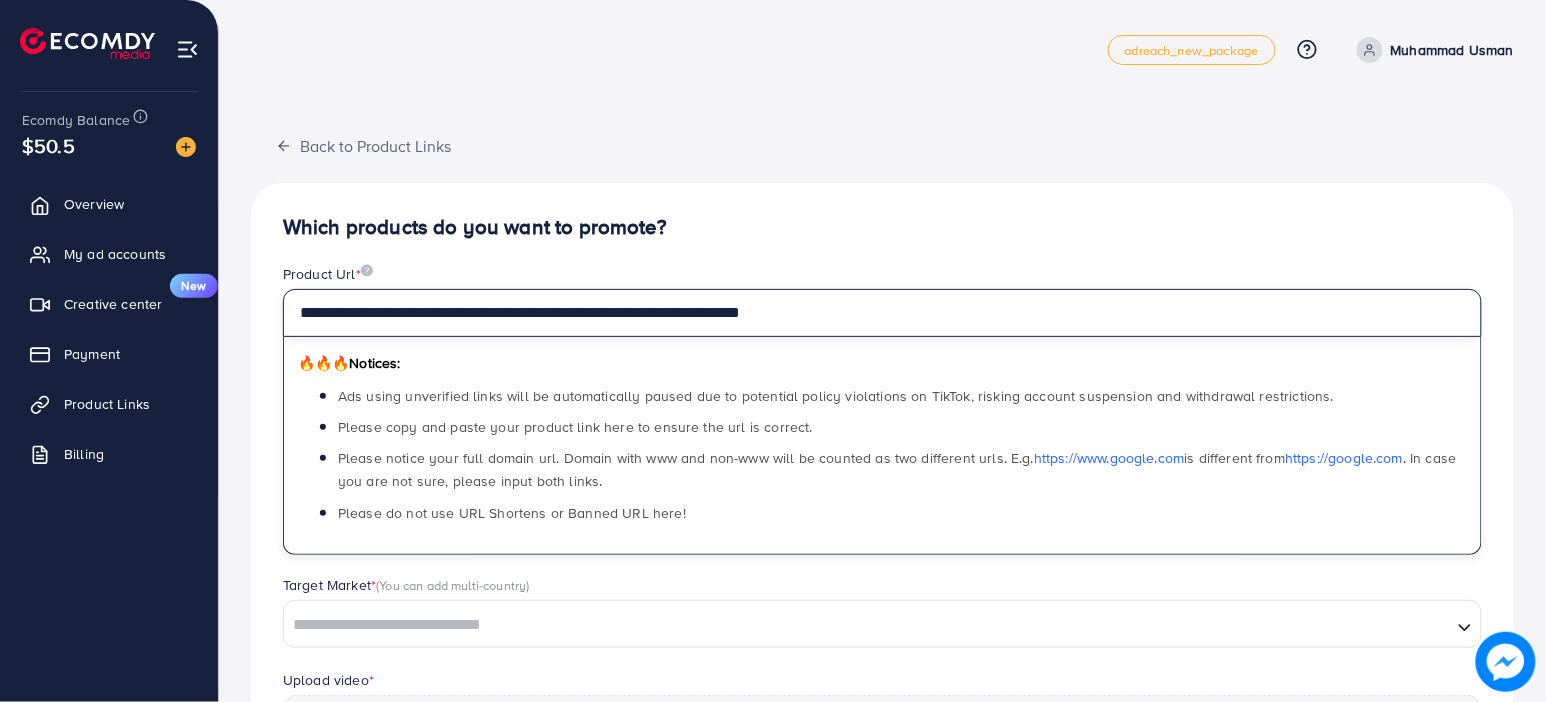 scroll, scrollTop: 404, scrollLeft: 0, axis: vertical 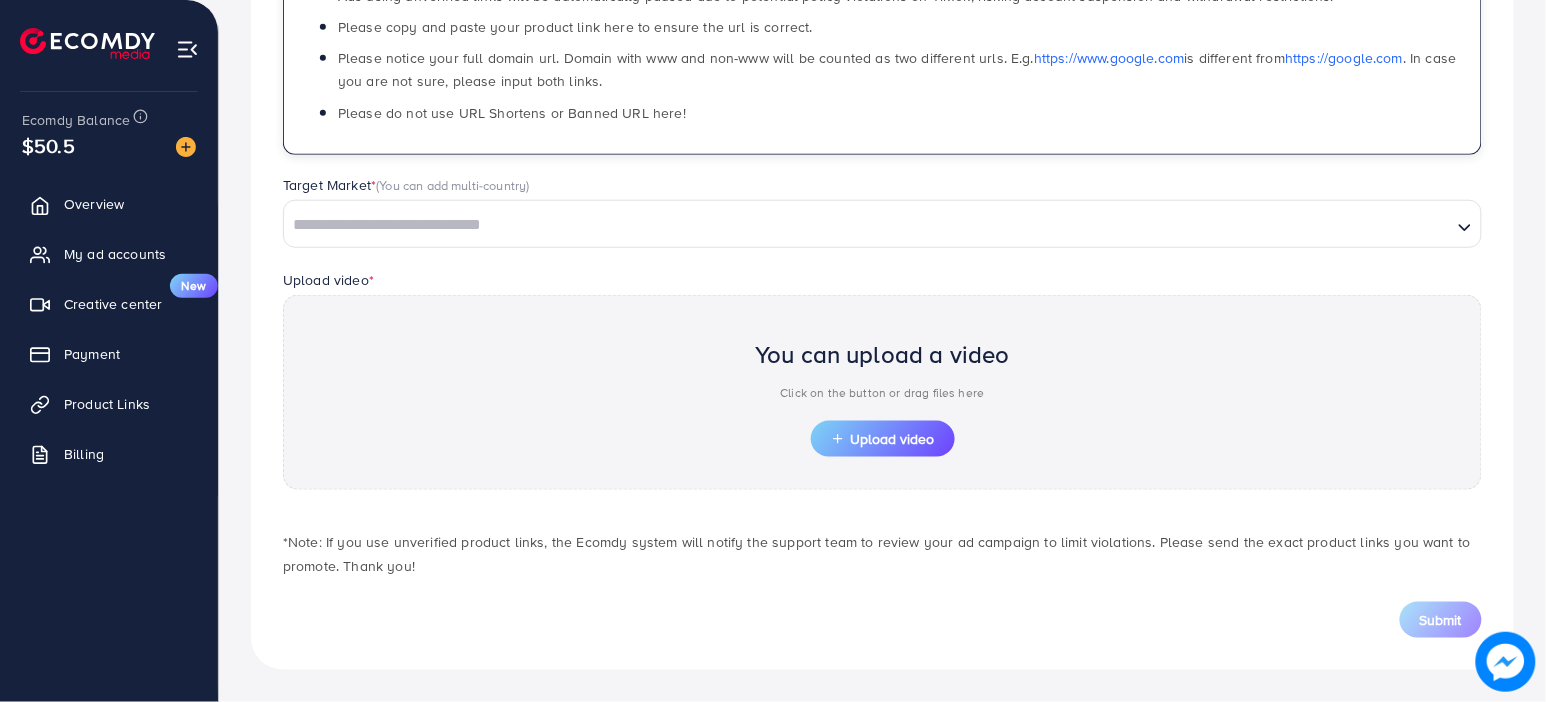type on "**********" 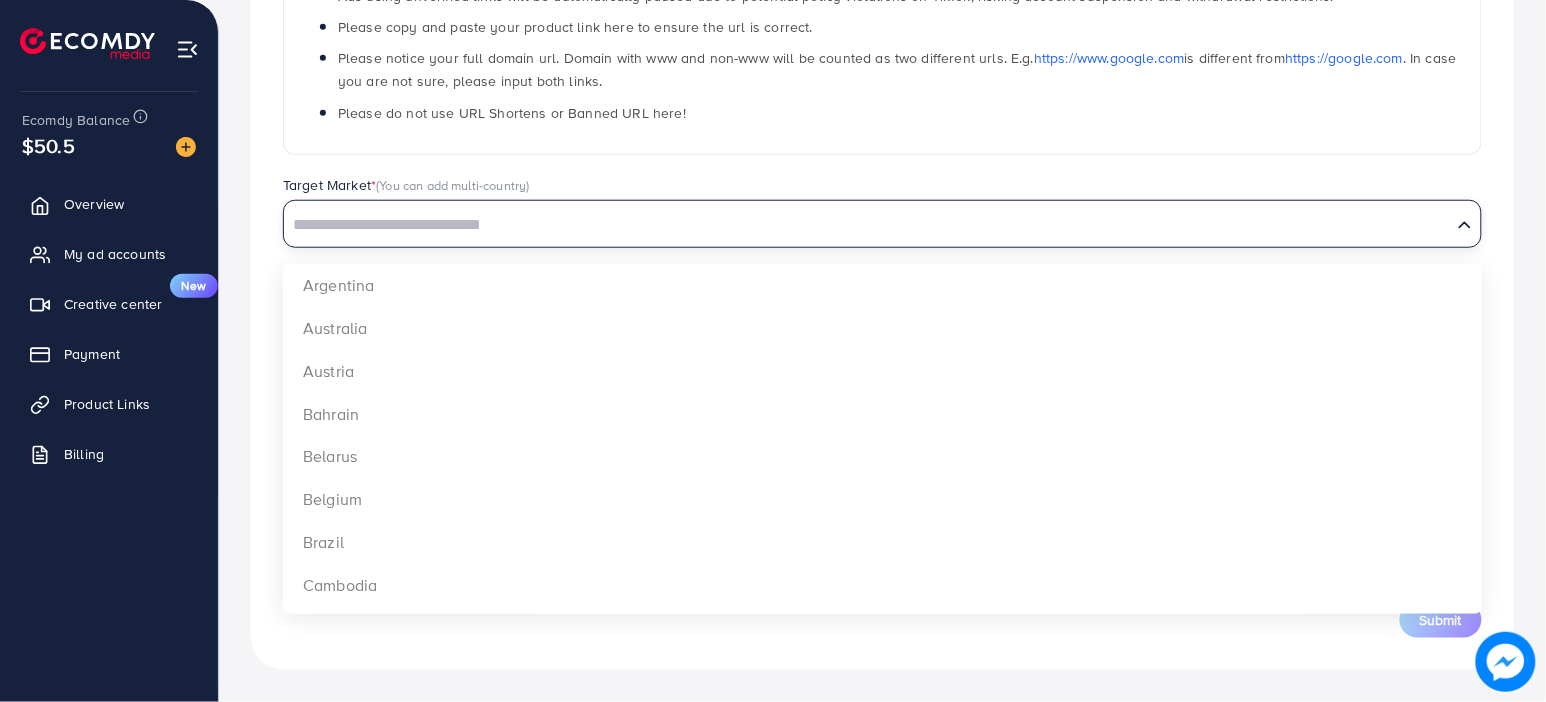 type on "*" 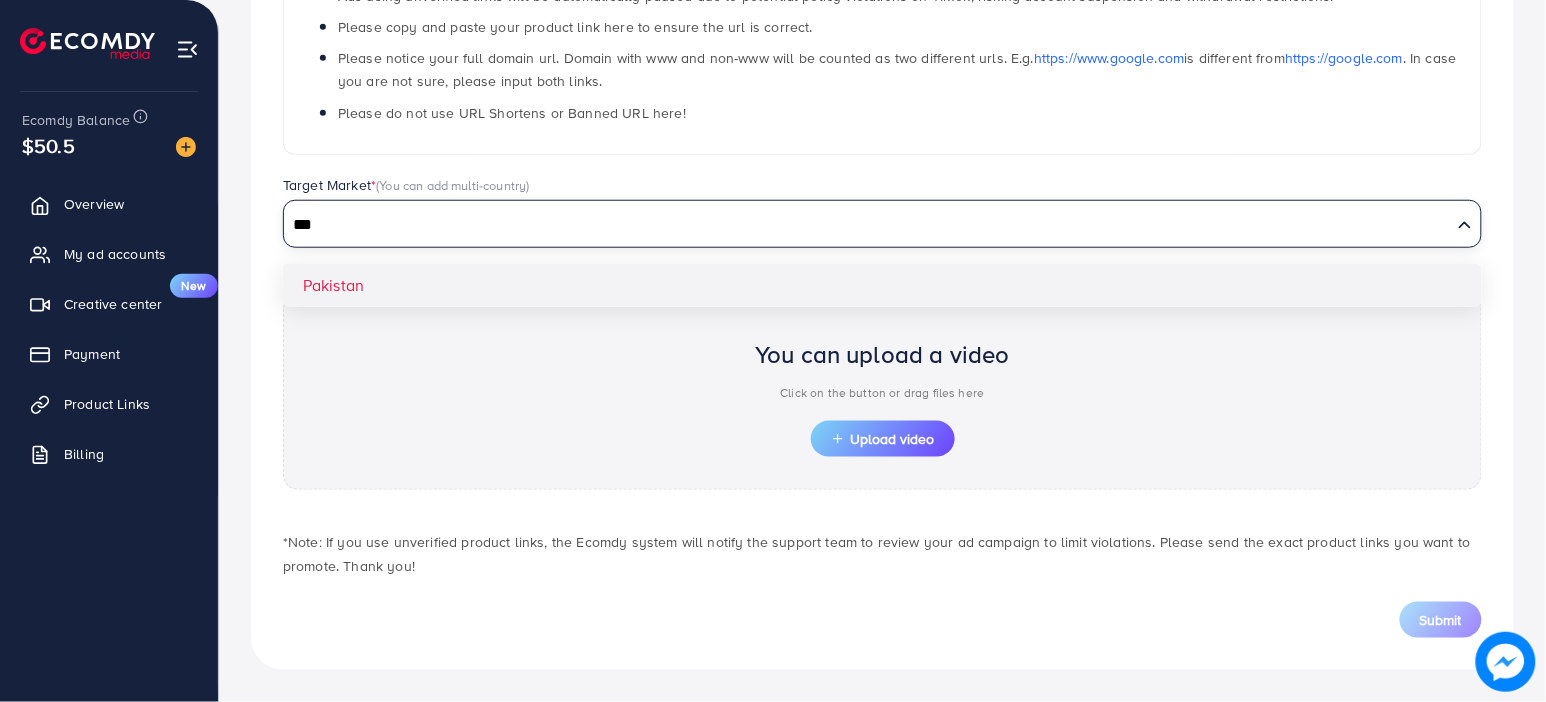 type on "***" 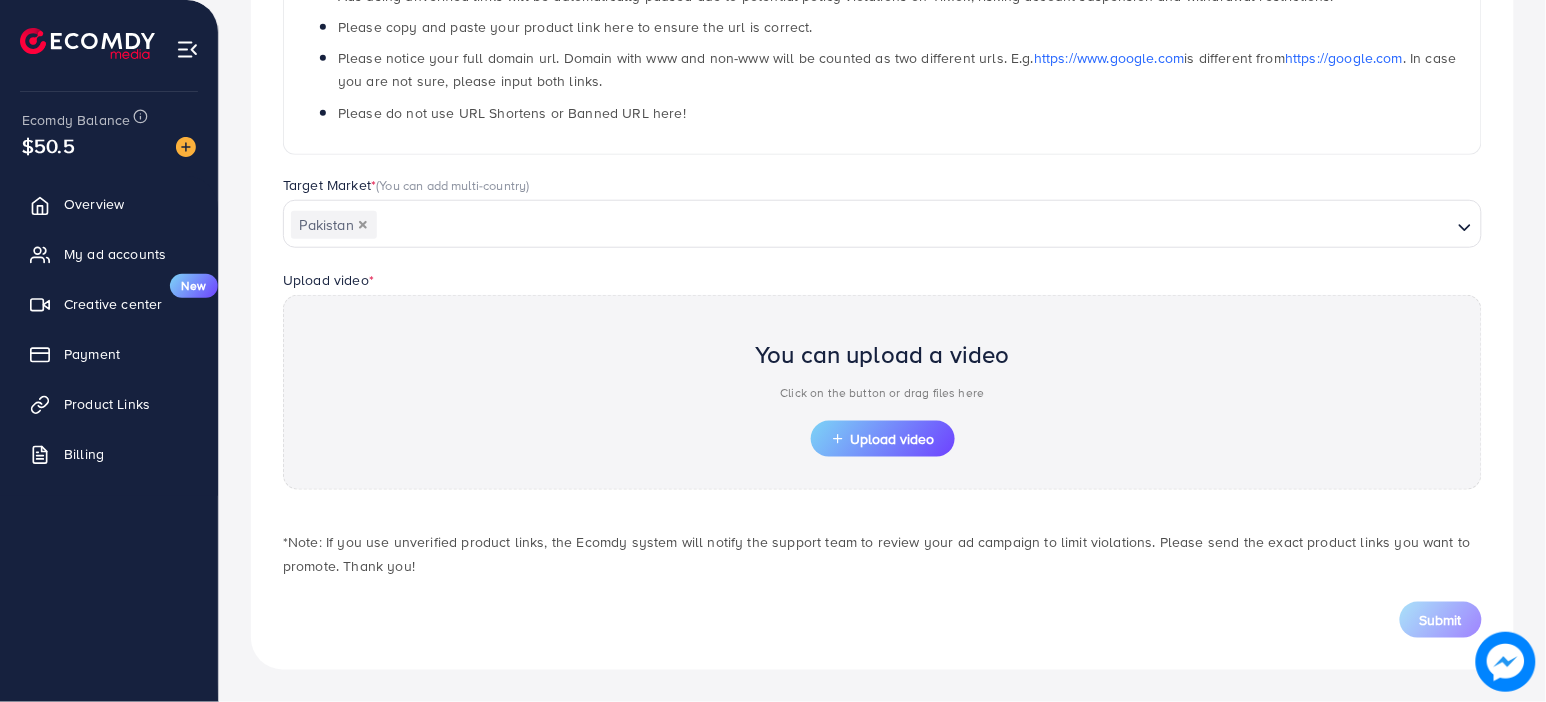 click on "**********" at bounding box center [882, 226] 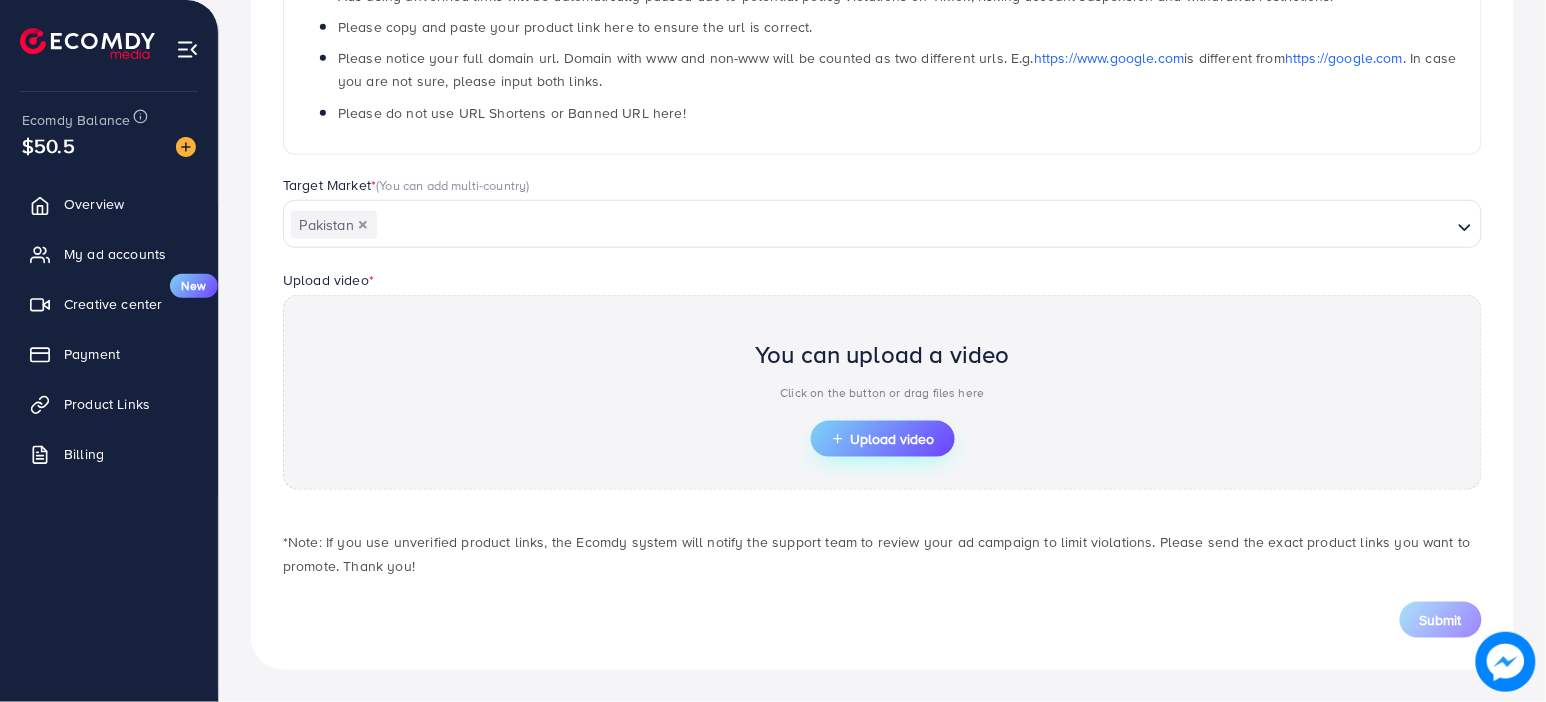 click on "Upload video" at bounding box center [883, 439] 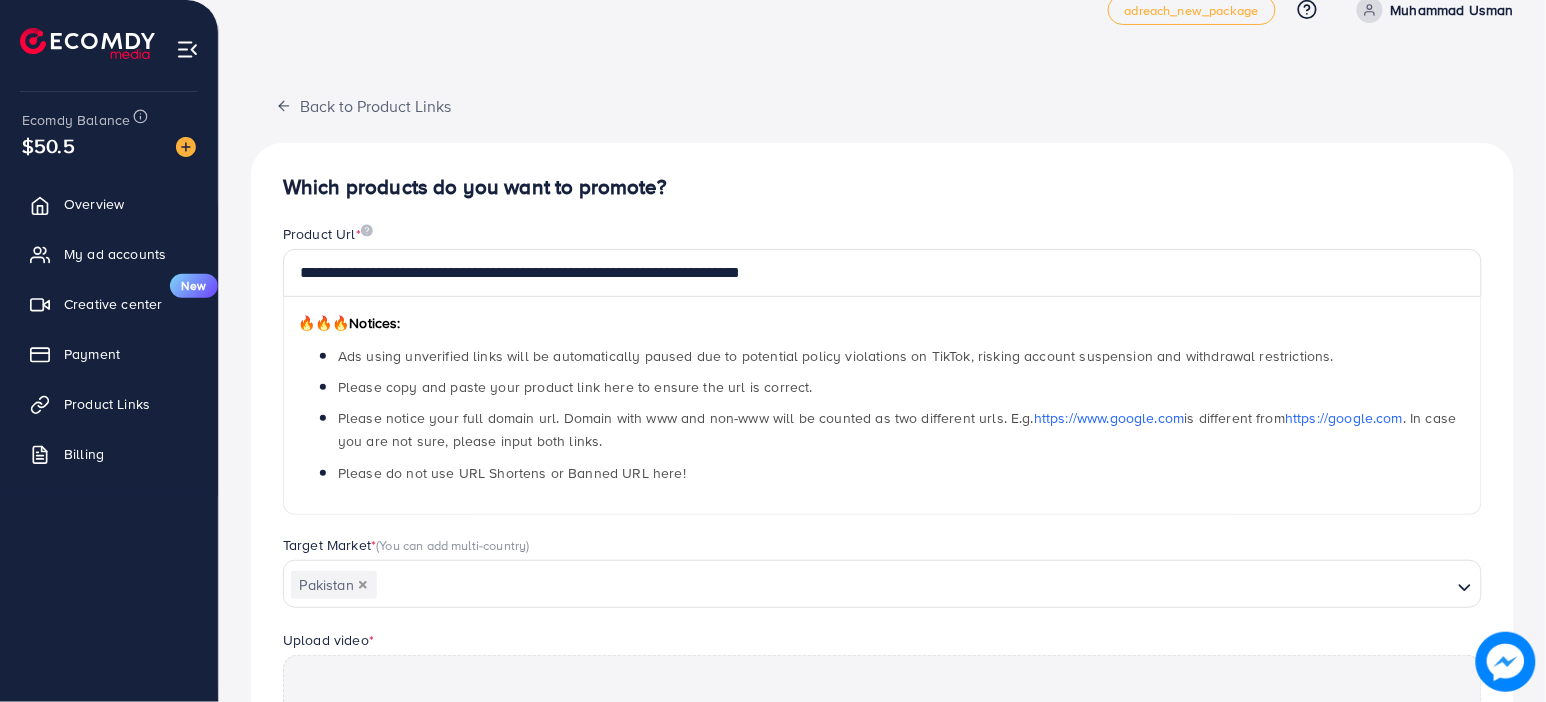 scroll, scrollTop: 0, scrollLeft: 0, axis: both 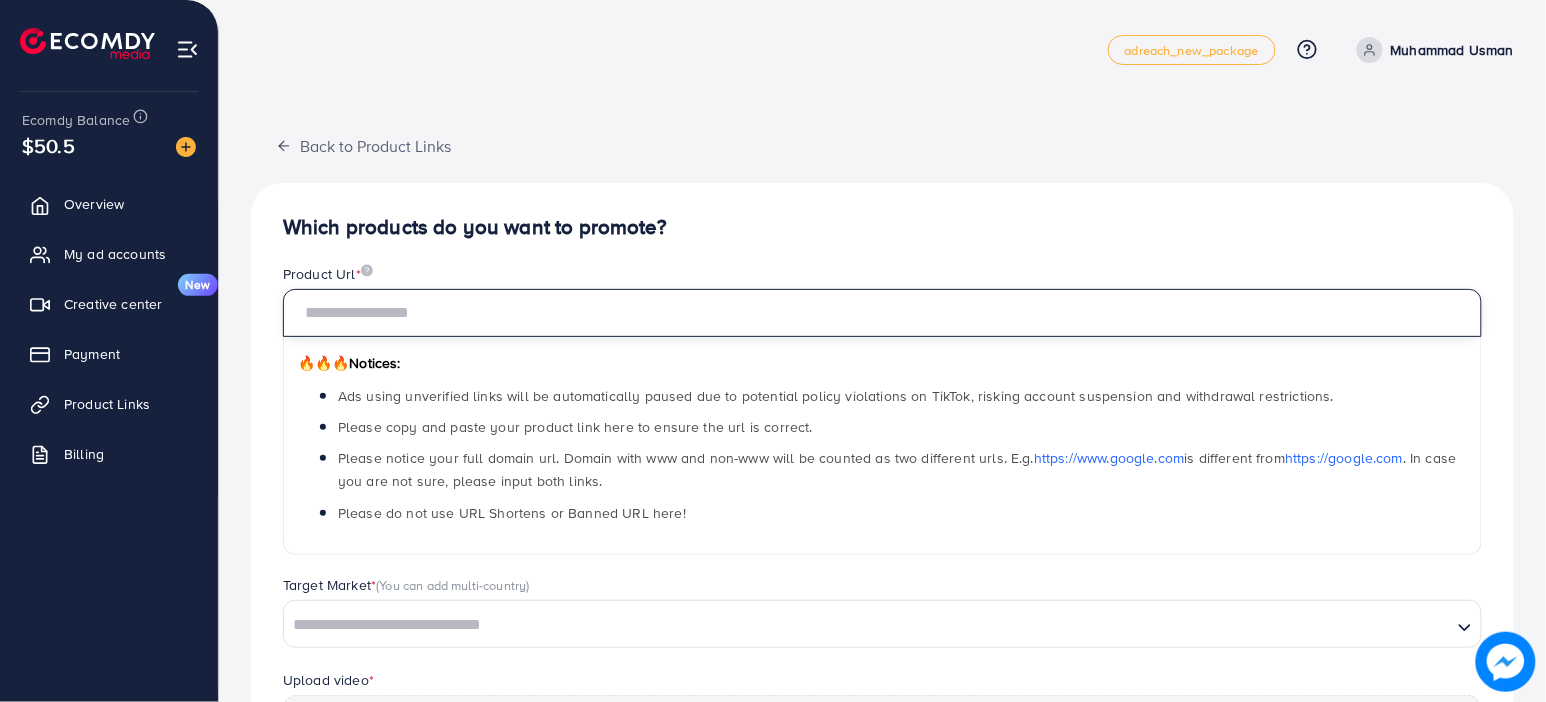 click at bounding box center [882, 313] 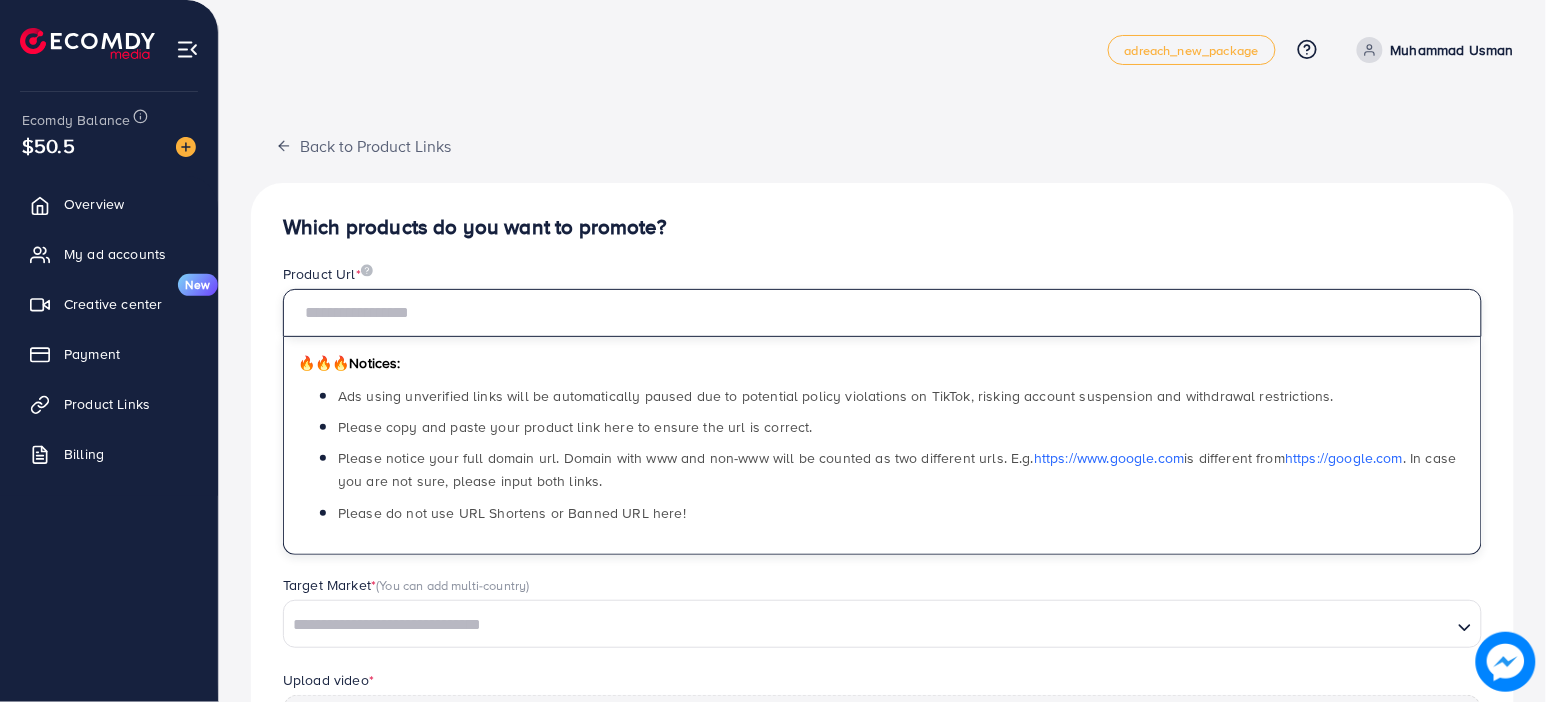 type on "**********" 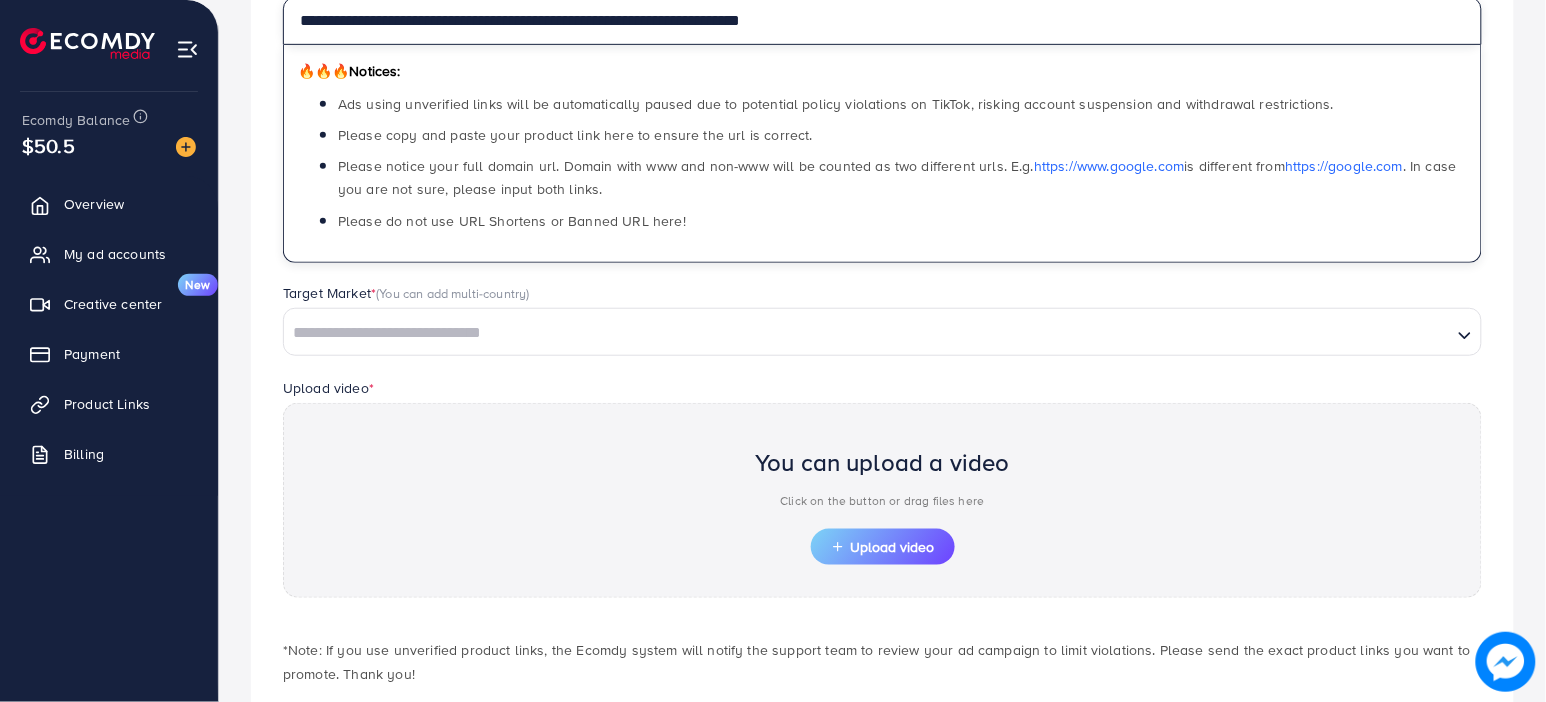 scroll, scrollTop: 298, scrollLeft: 0, axis: vertical 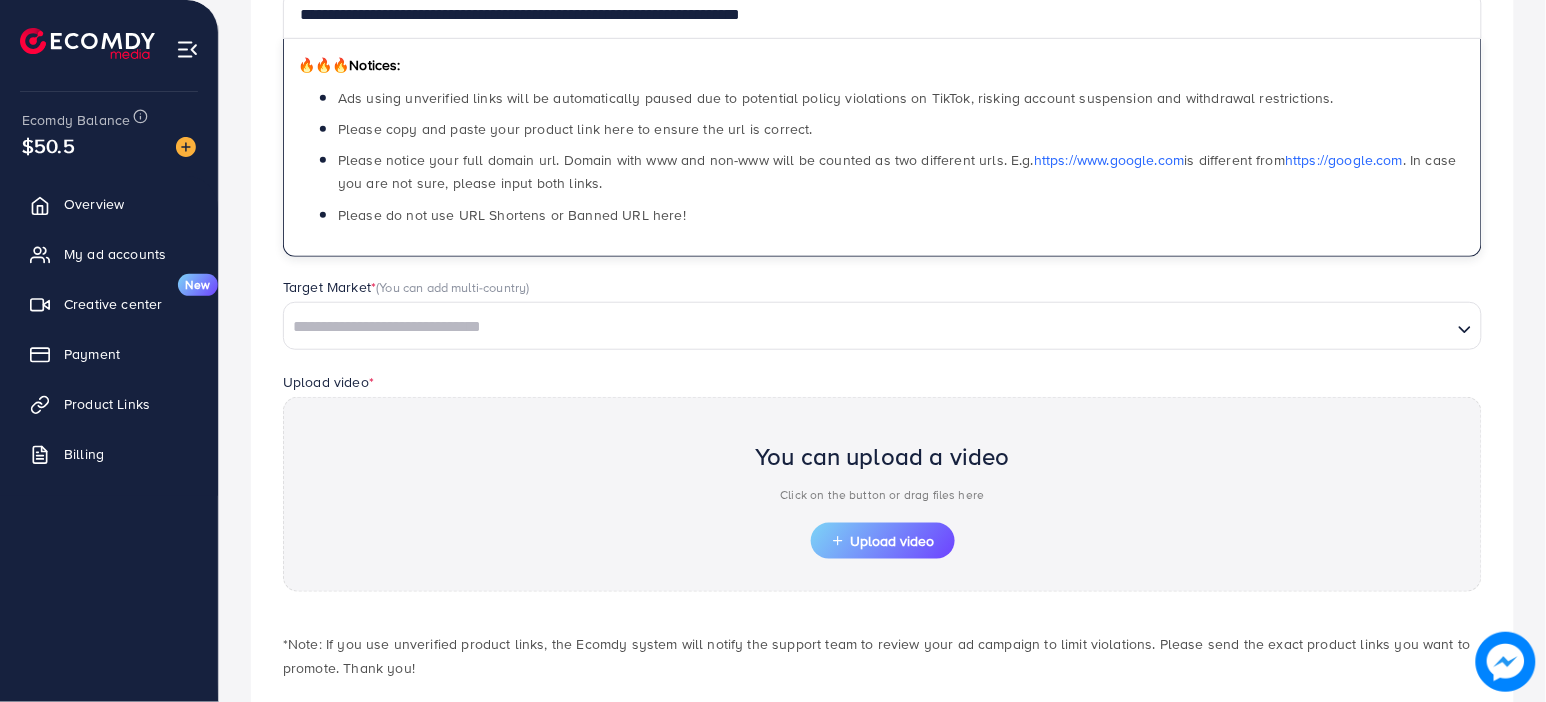 click at bounding box center [868, 327] 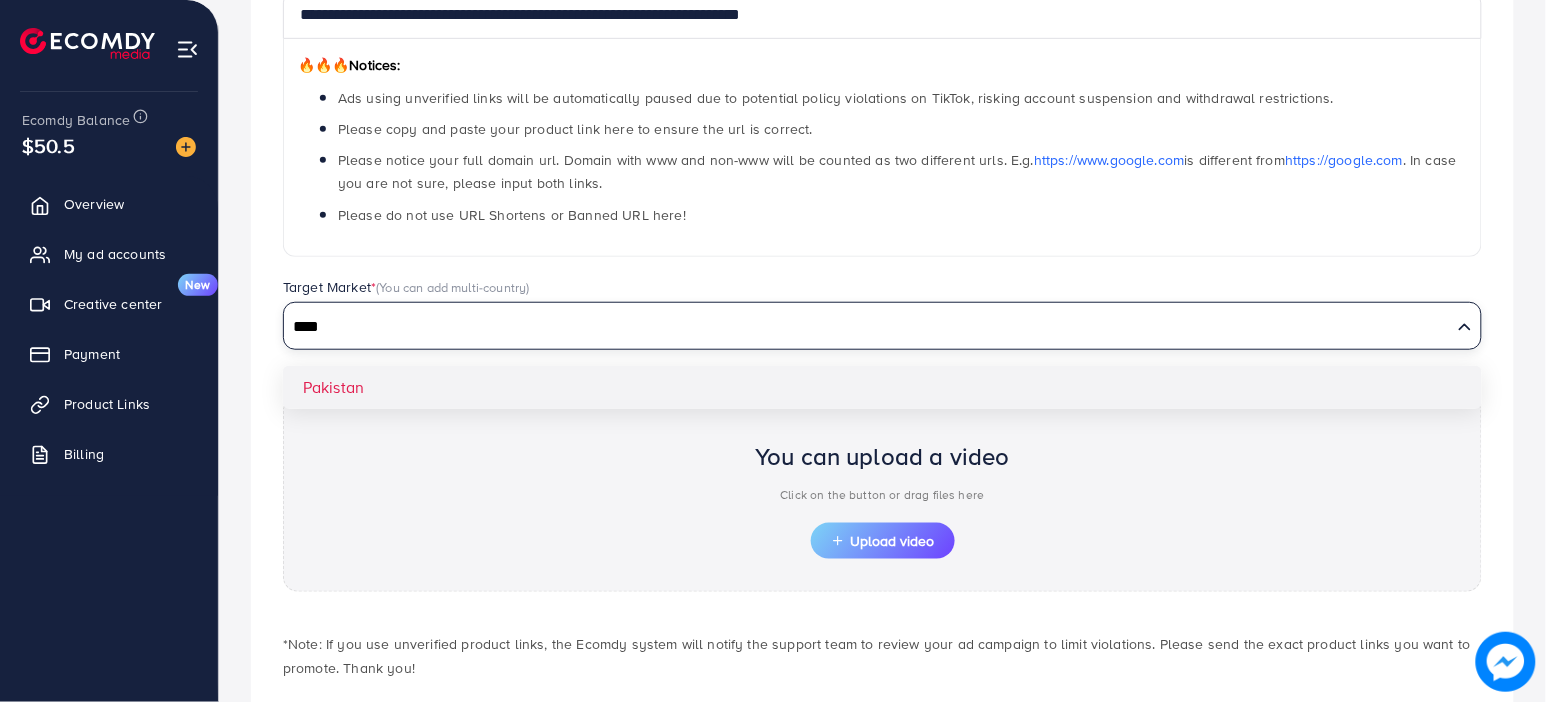 type on "****" 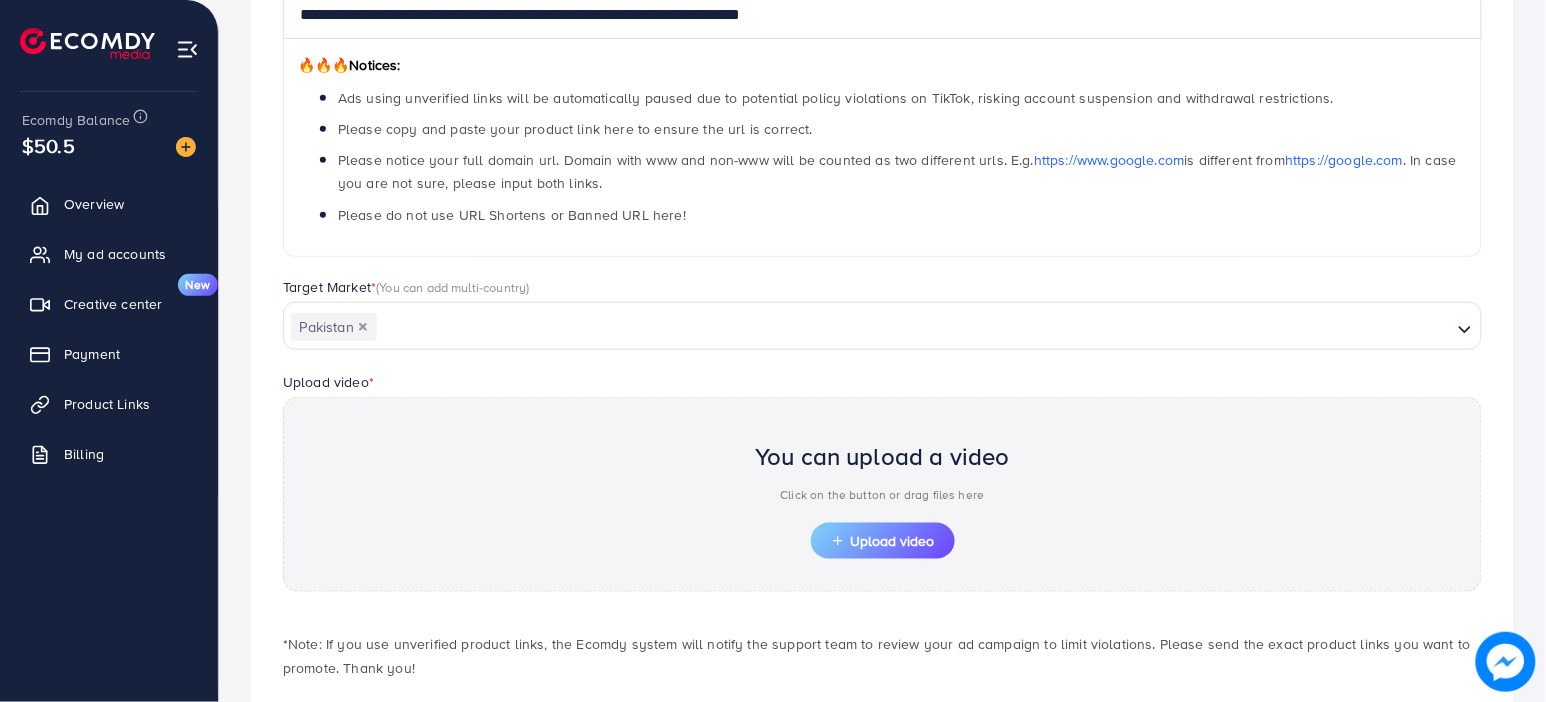 scroll, scrollTop: 404, scrollLeft: 0, axis: vertical 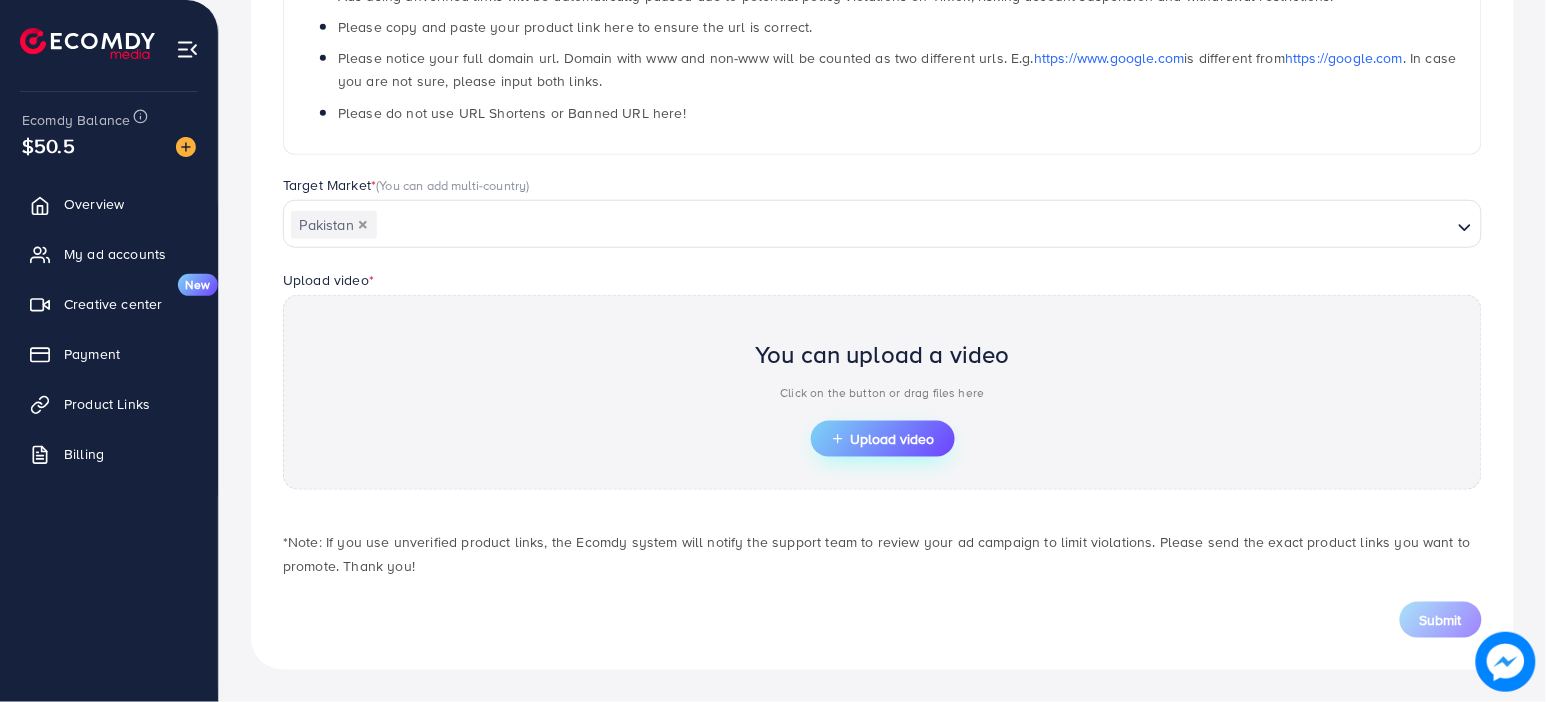 click on "Upload video" at bounding box center [883, 439] 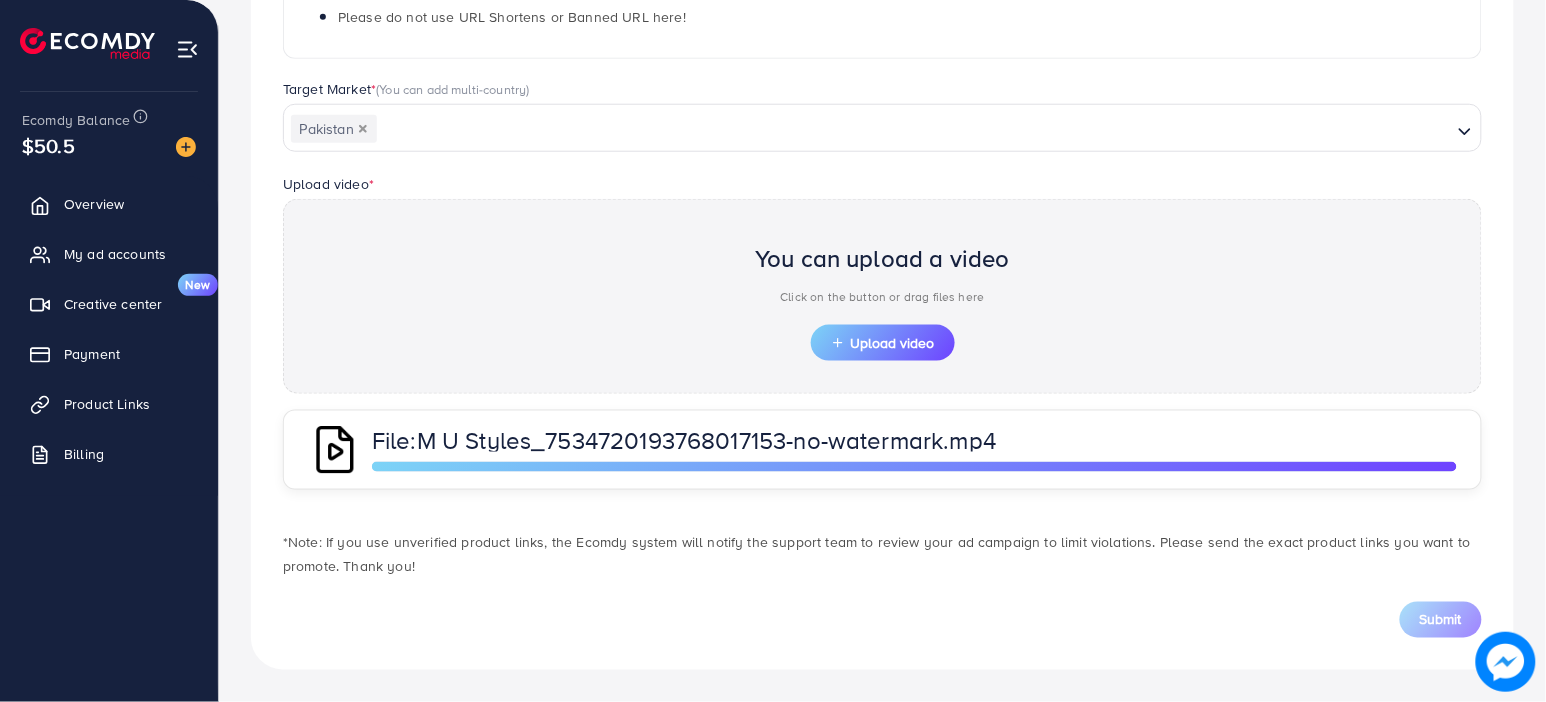 scroll, scrollTop: 500, scrollLeft: 0, axis: vertical 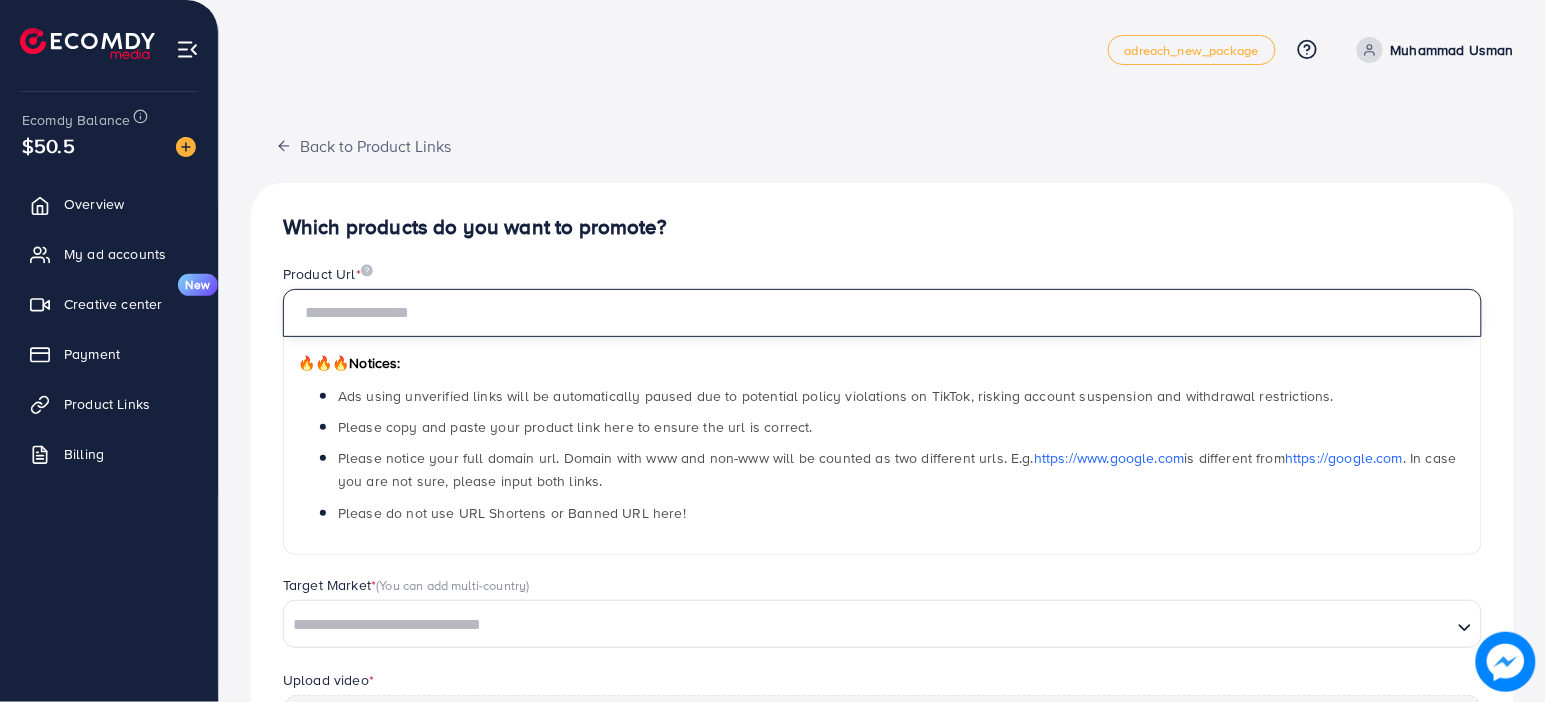 click at bounding box center [882, 313] 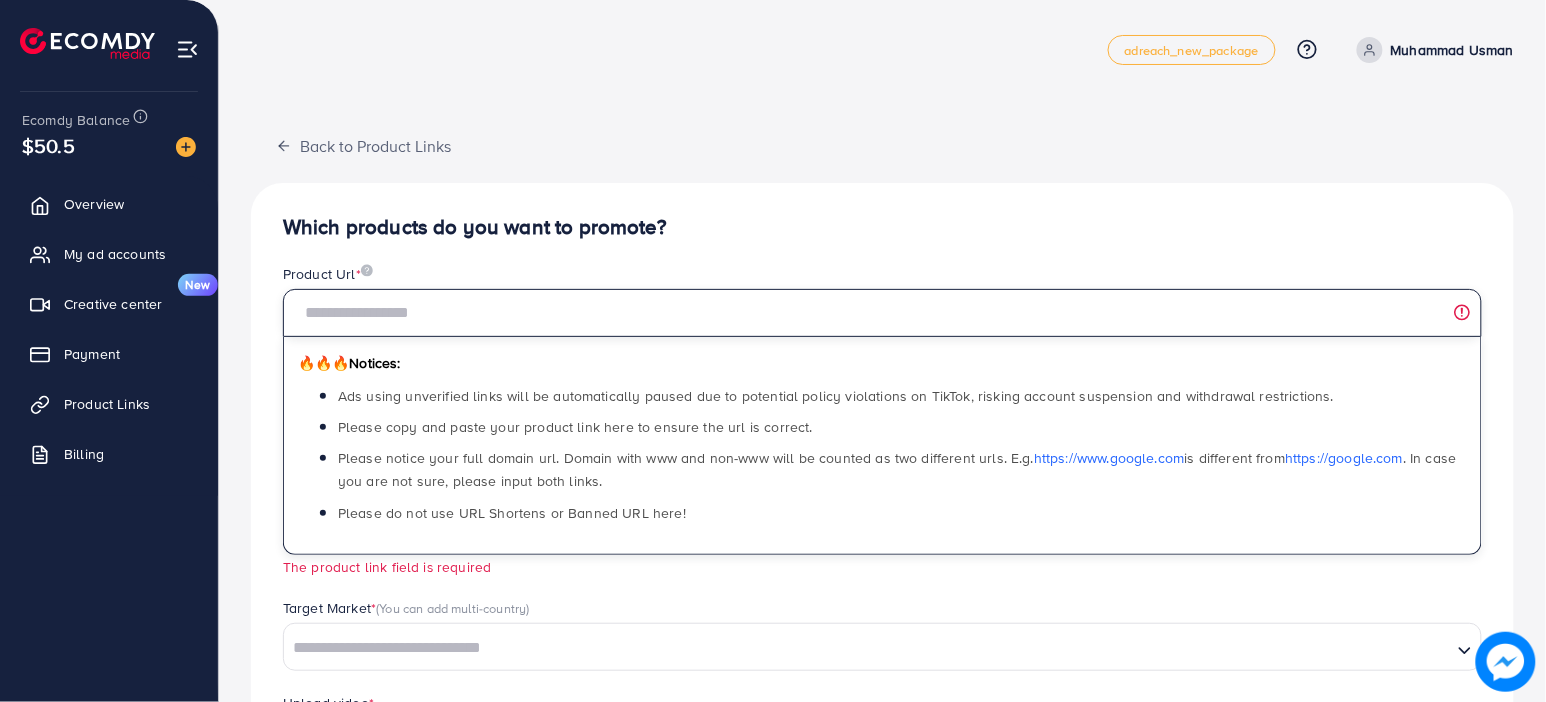 paste on "**********" 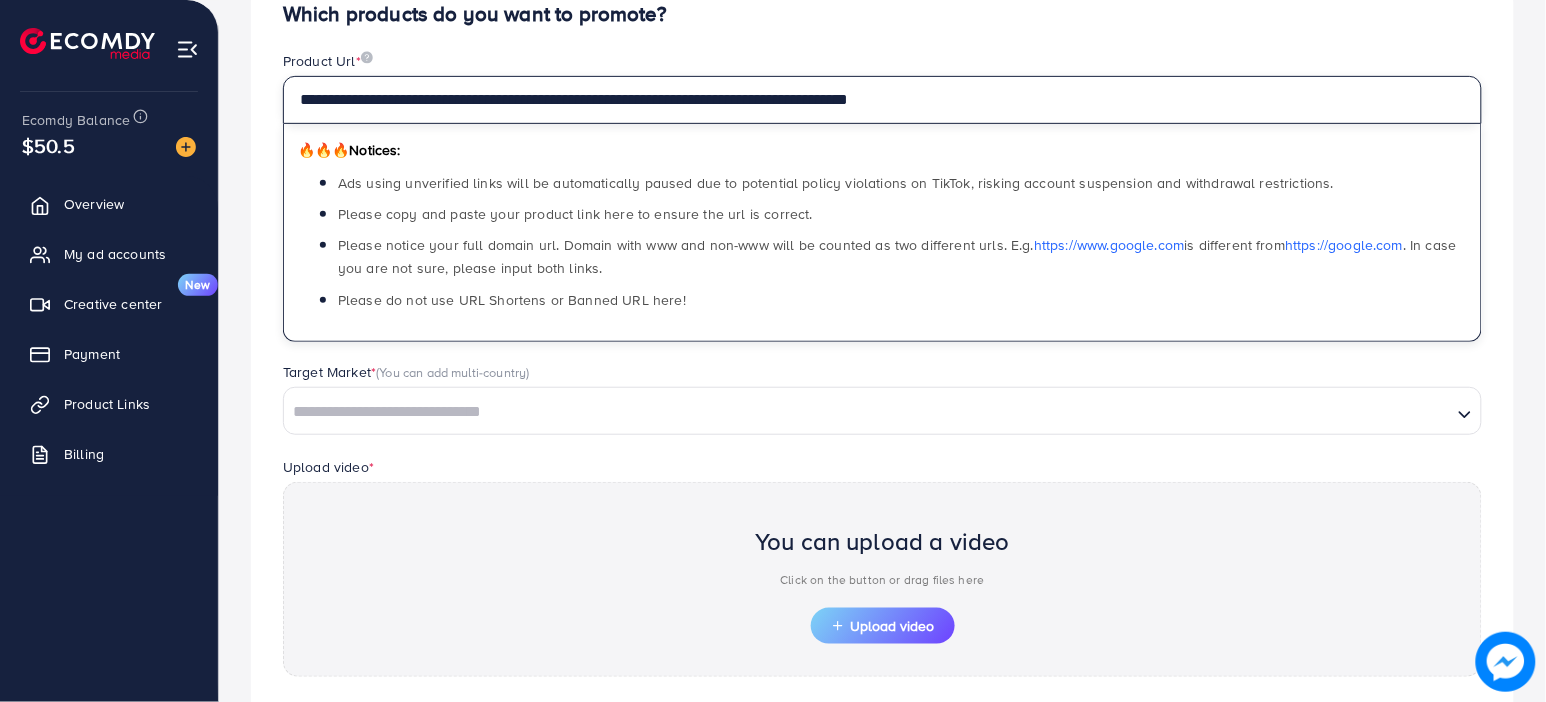 scroll, scrollTop: 224, scrollLeft: 0, axis: vertical 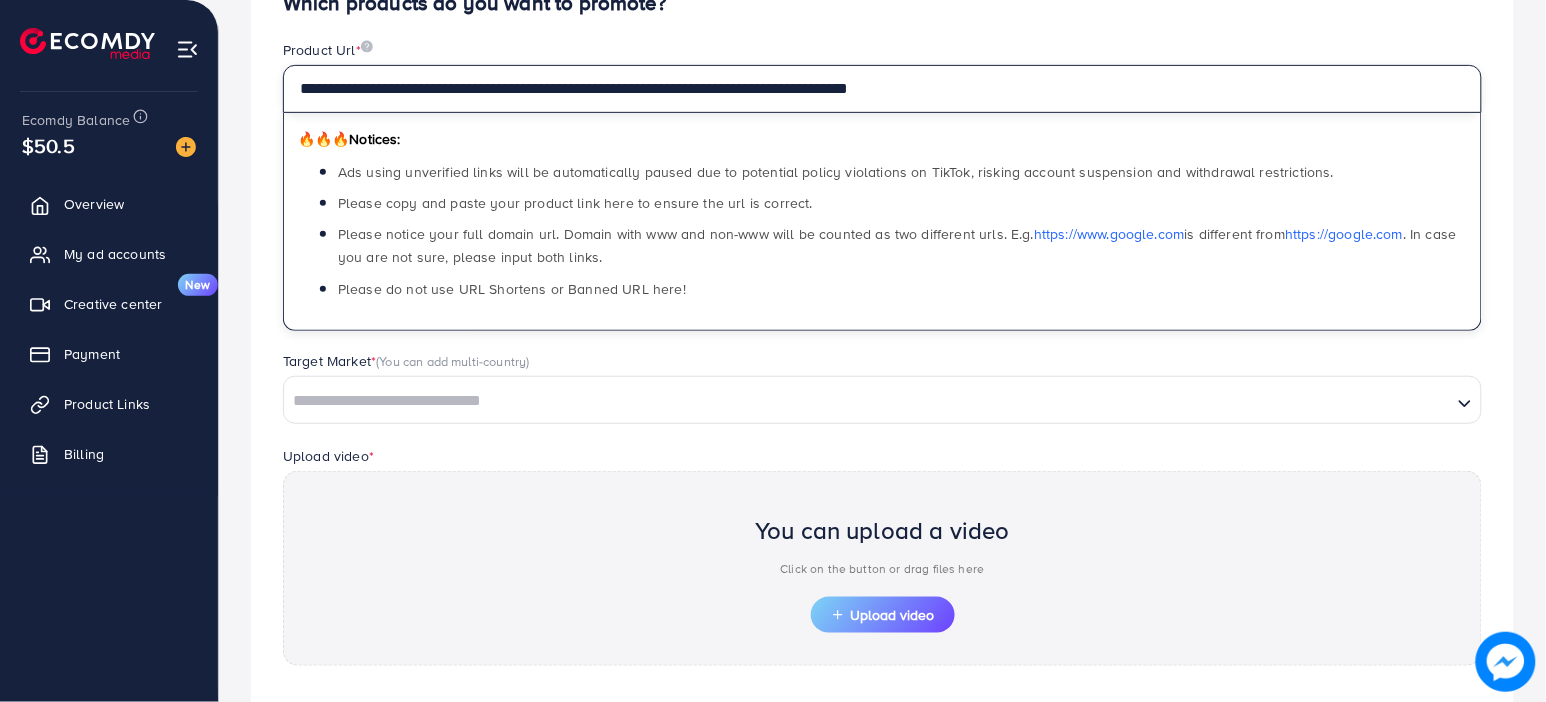 type on "**********" 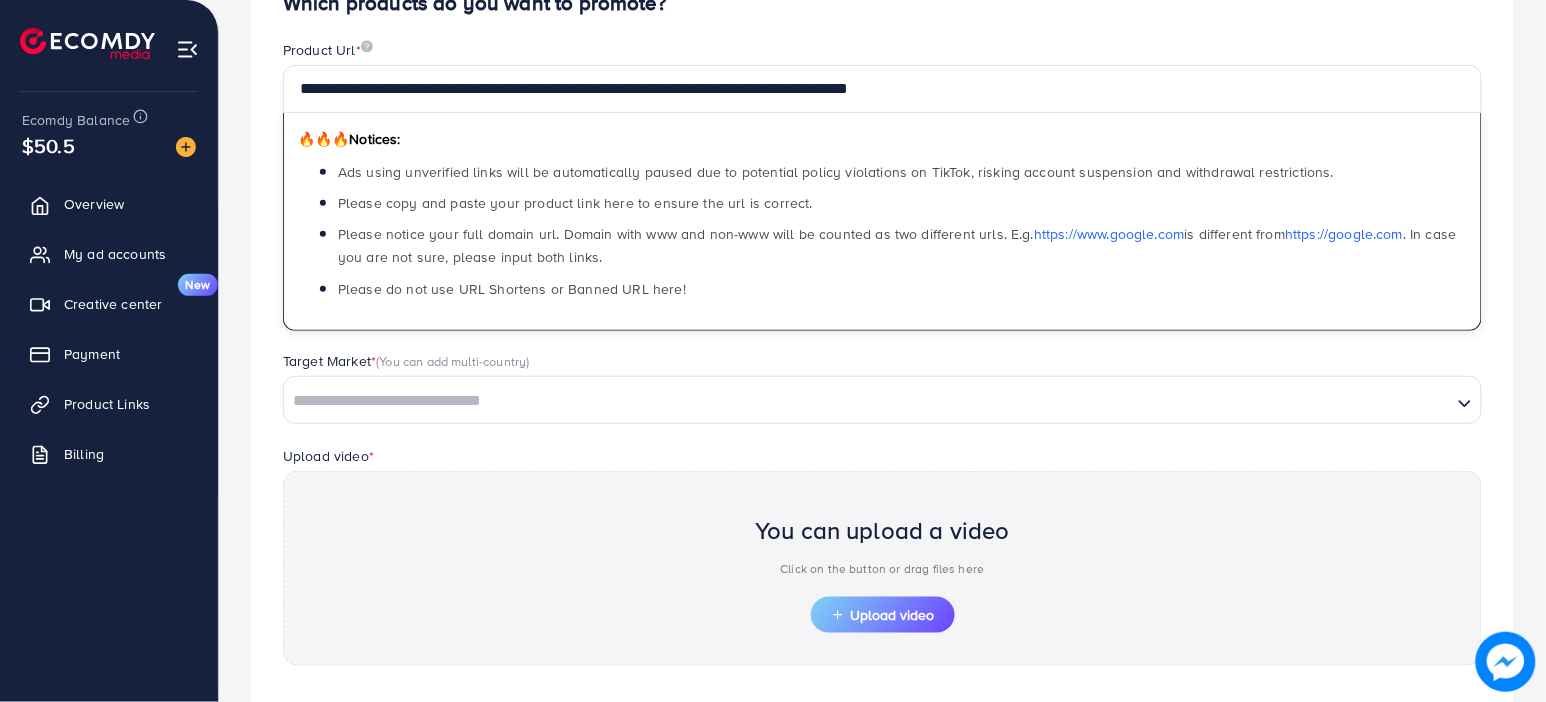 click at bounding box center [868, 401] 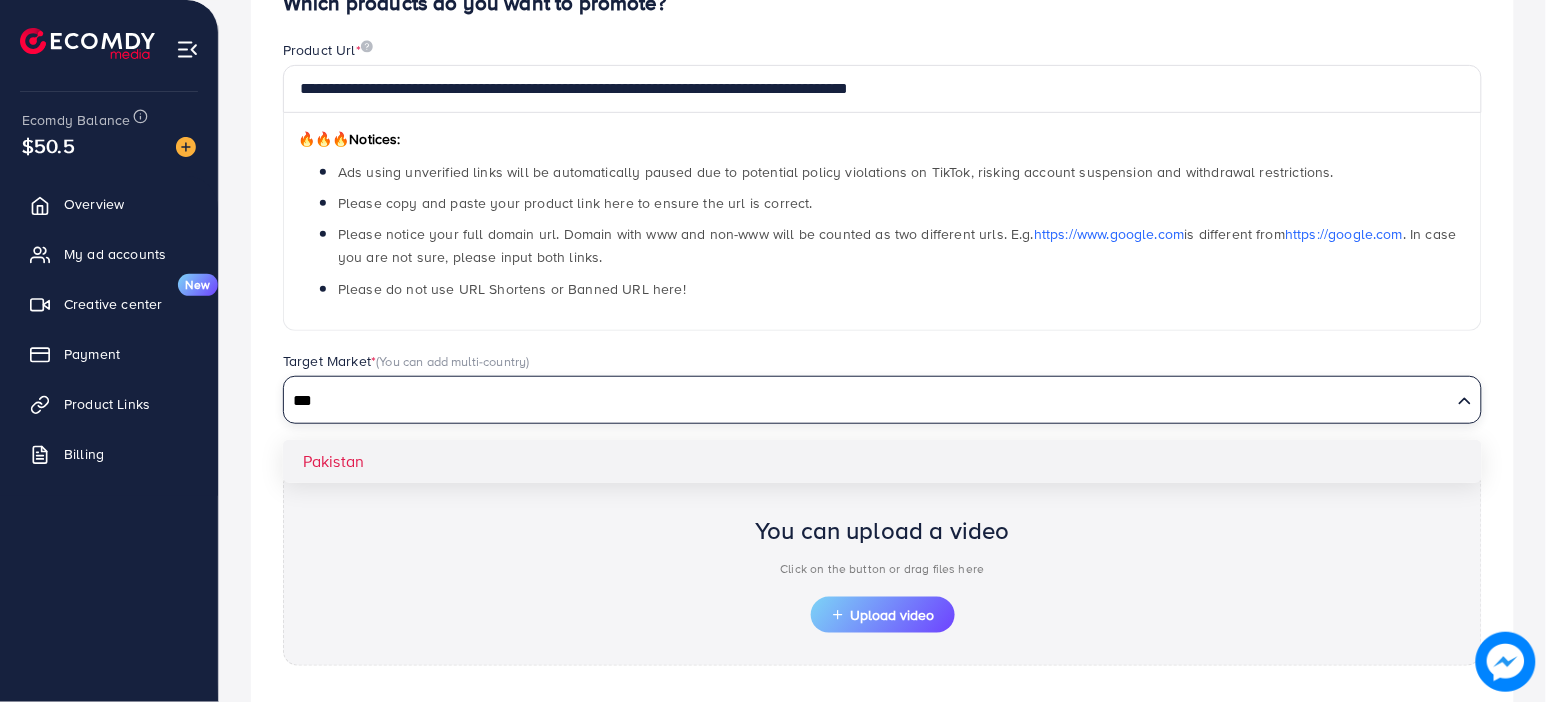 type on "***" 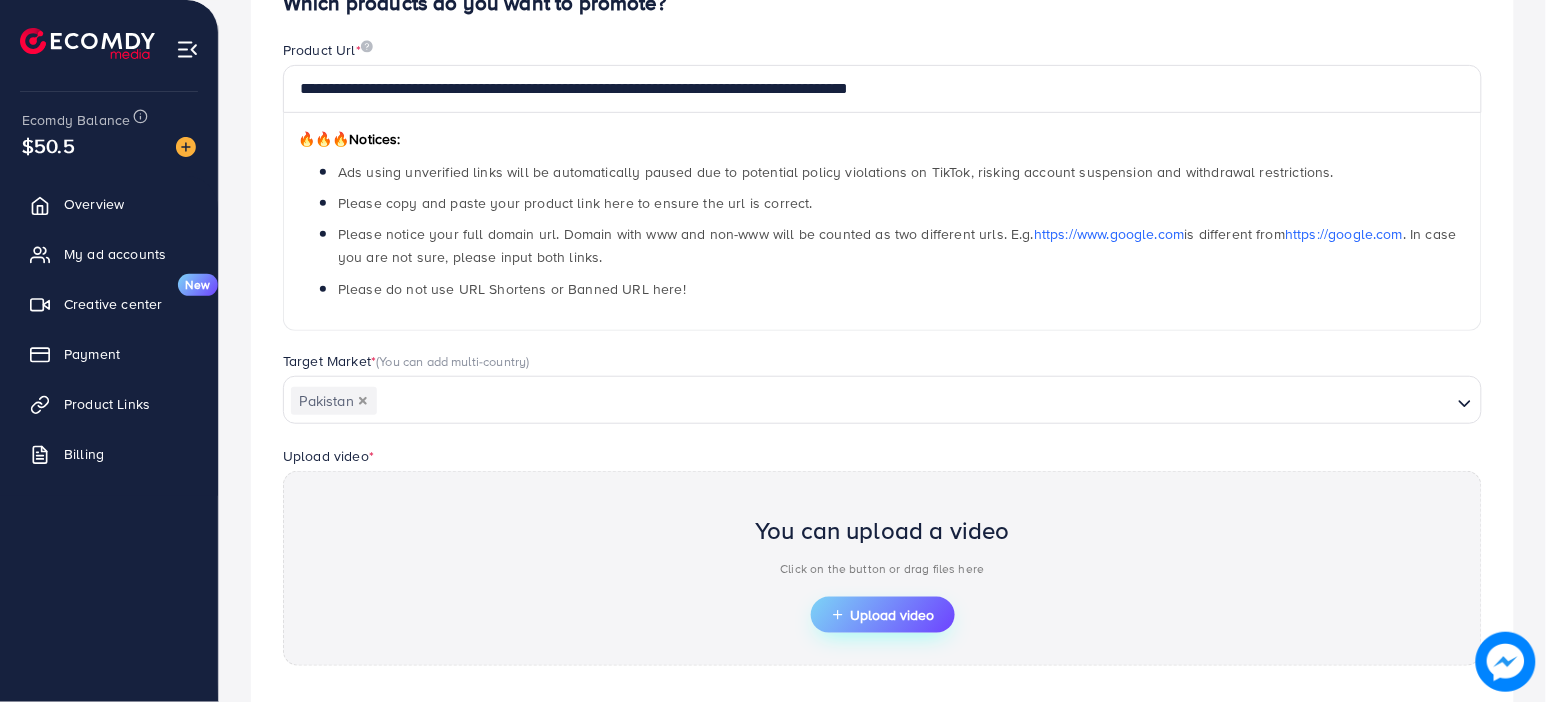 click on "Upload video" at bounding box center (883, 615) 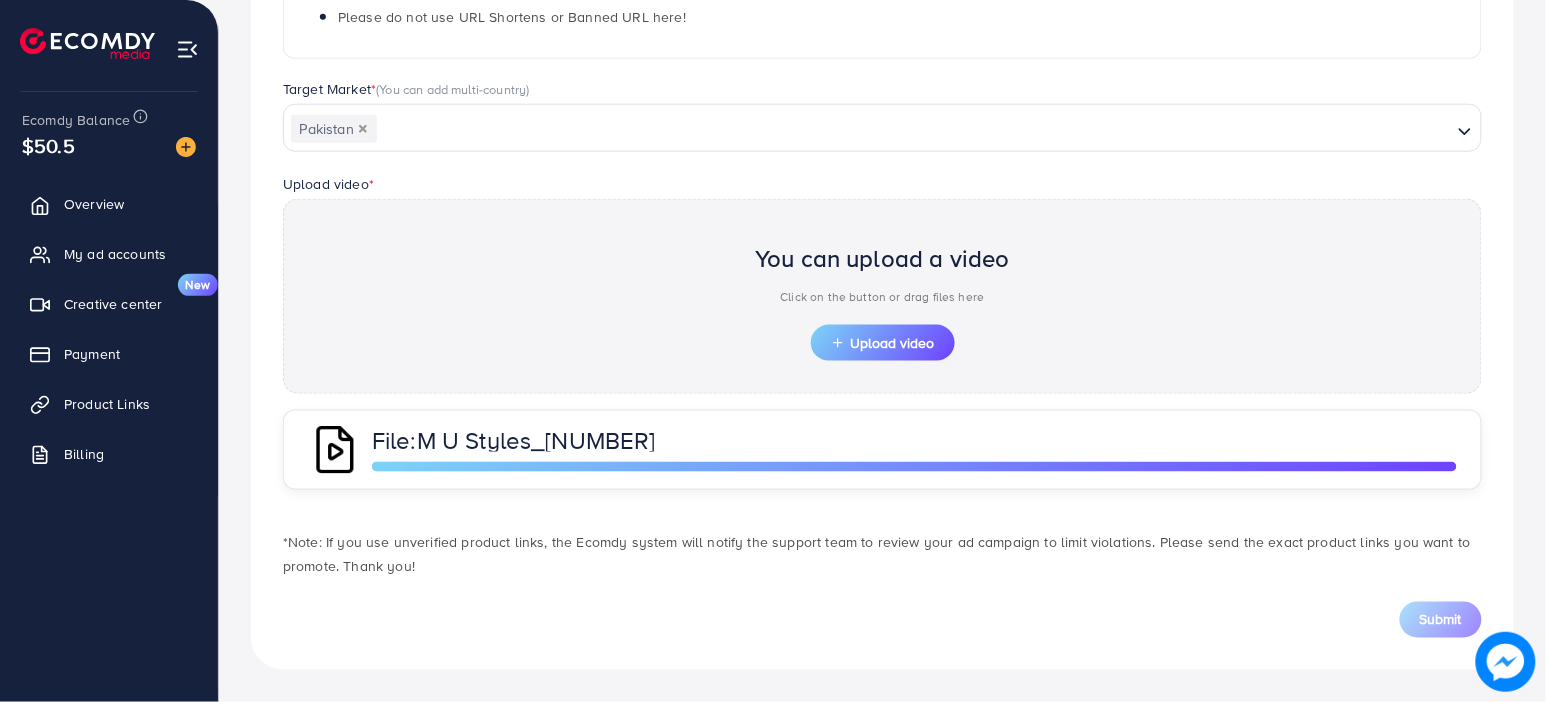 scroll, scrollTop: 0, scrollLeft: 0, axis: both 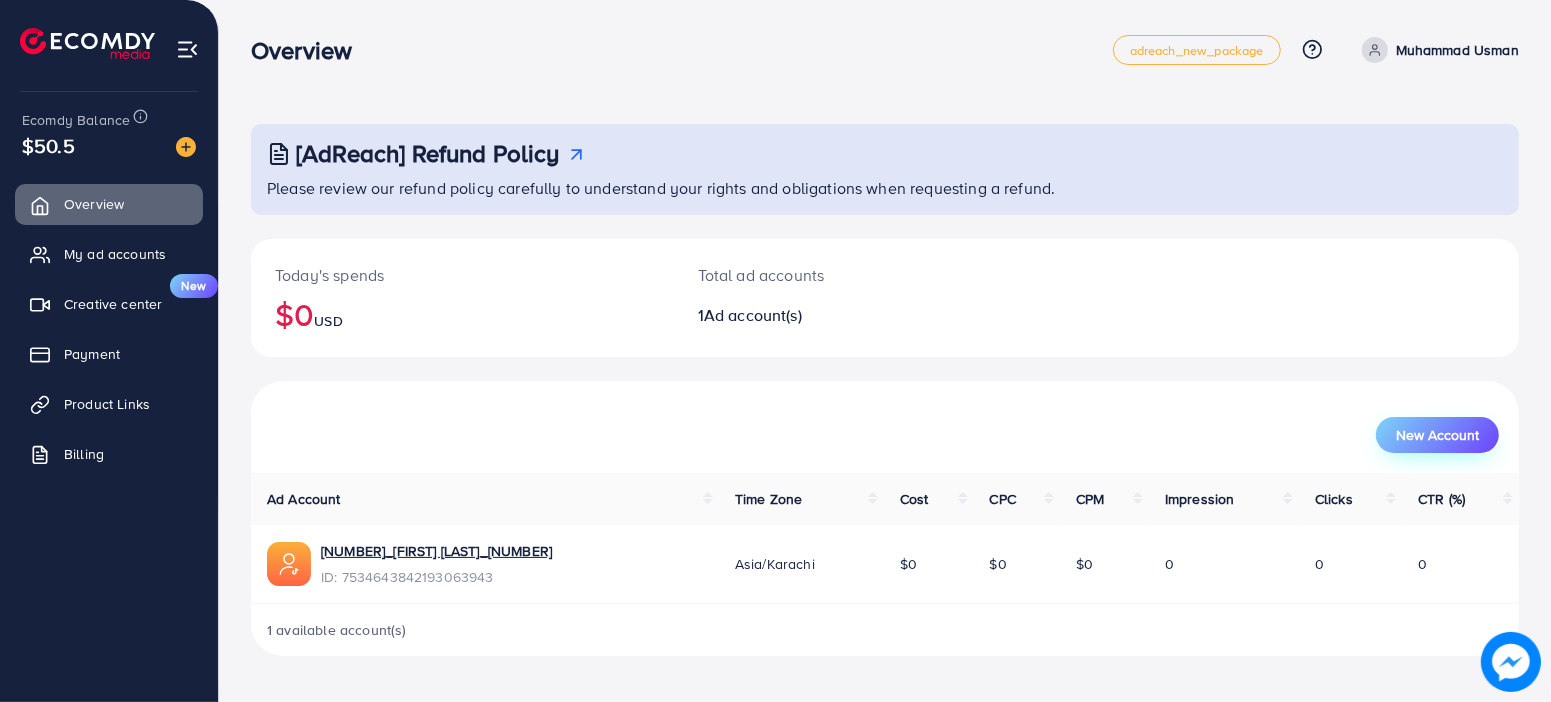 click on "New Account" at bounding box center (1437, 435) 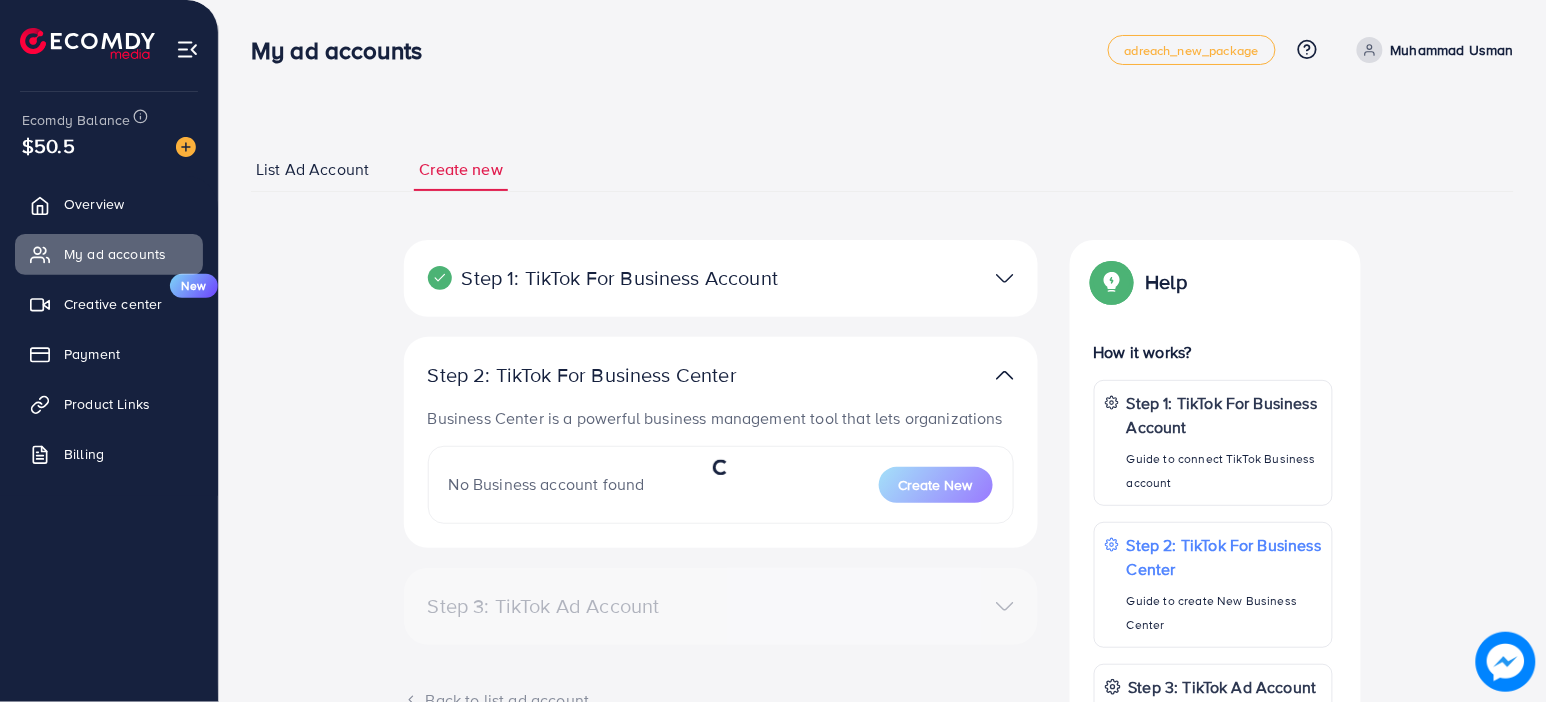 select 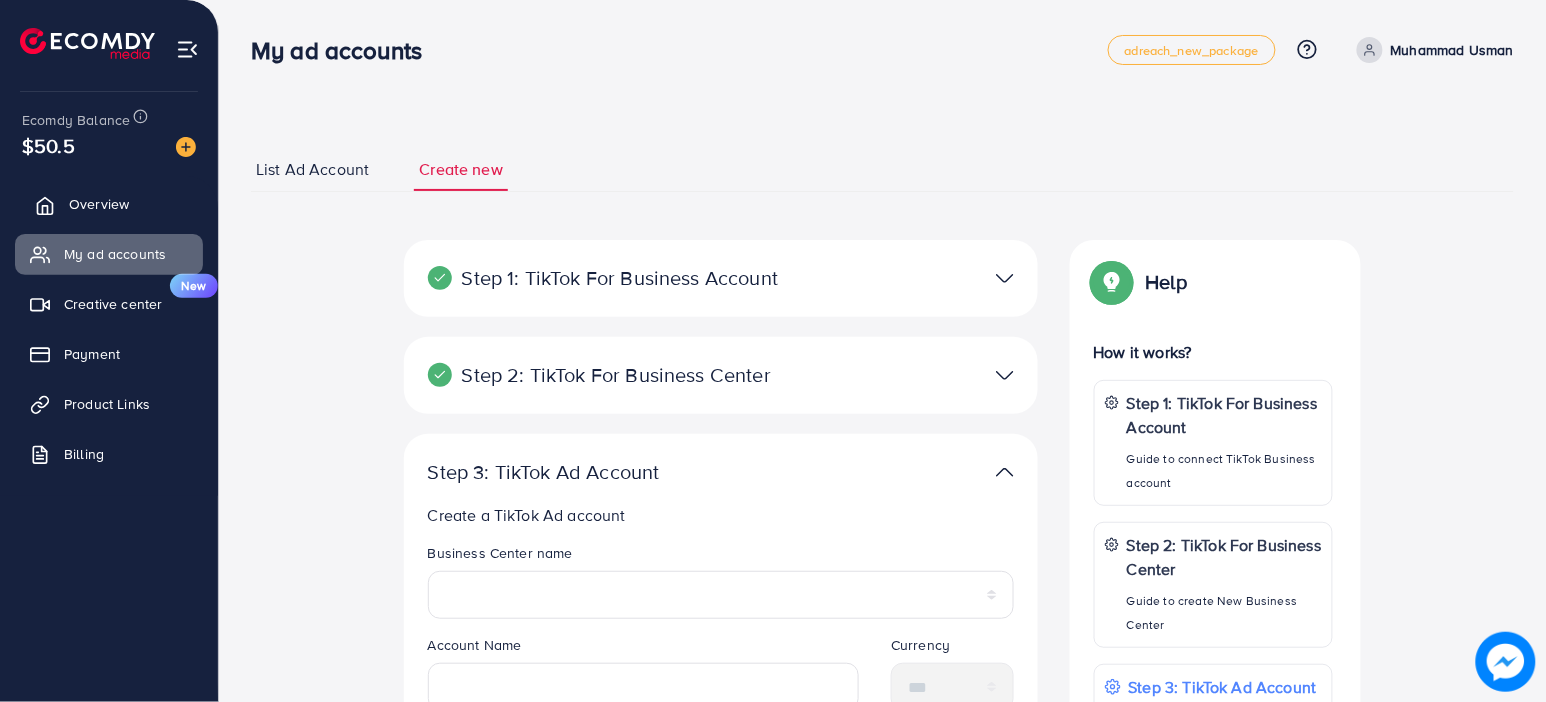 click on "Overview" at bounding box center (109, 204) 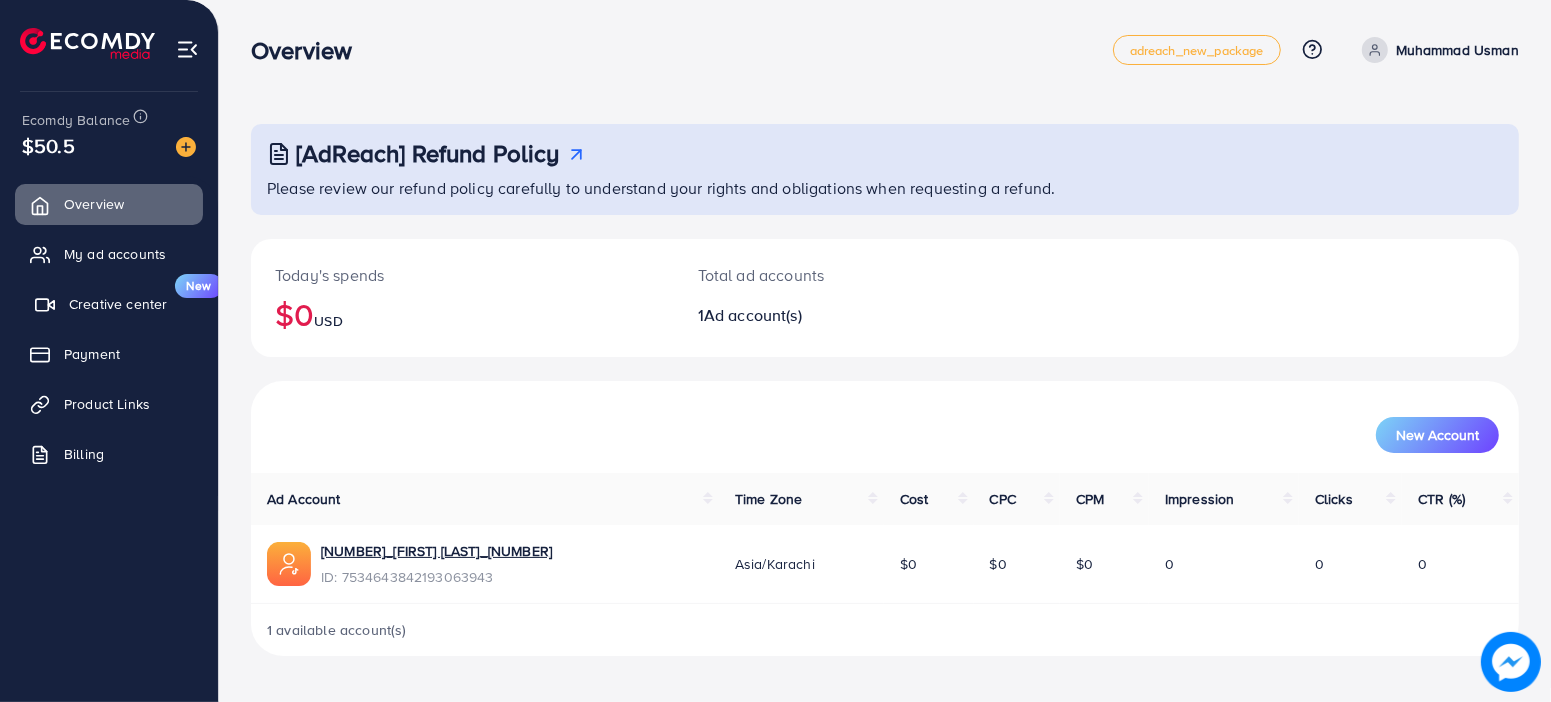 click on "Creative center" at bounding box center [118, 304] 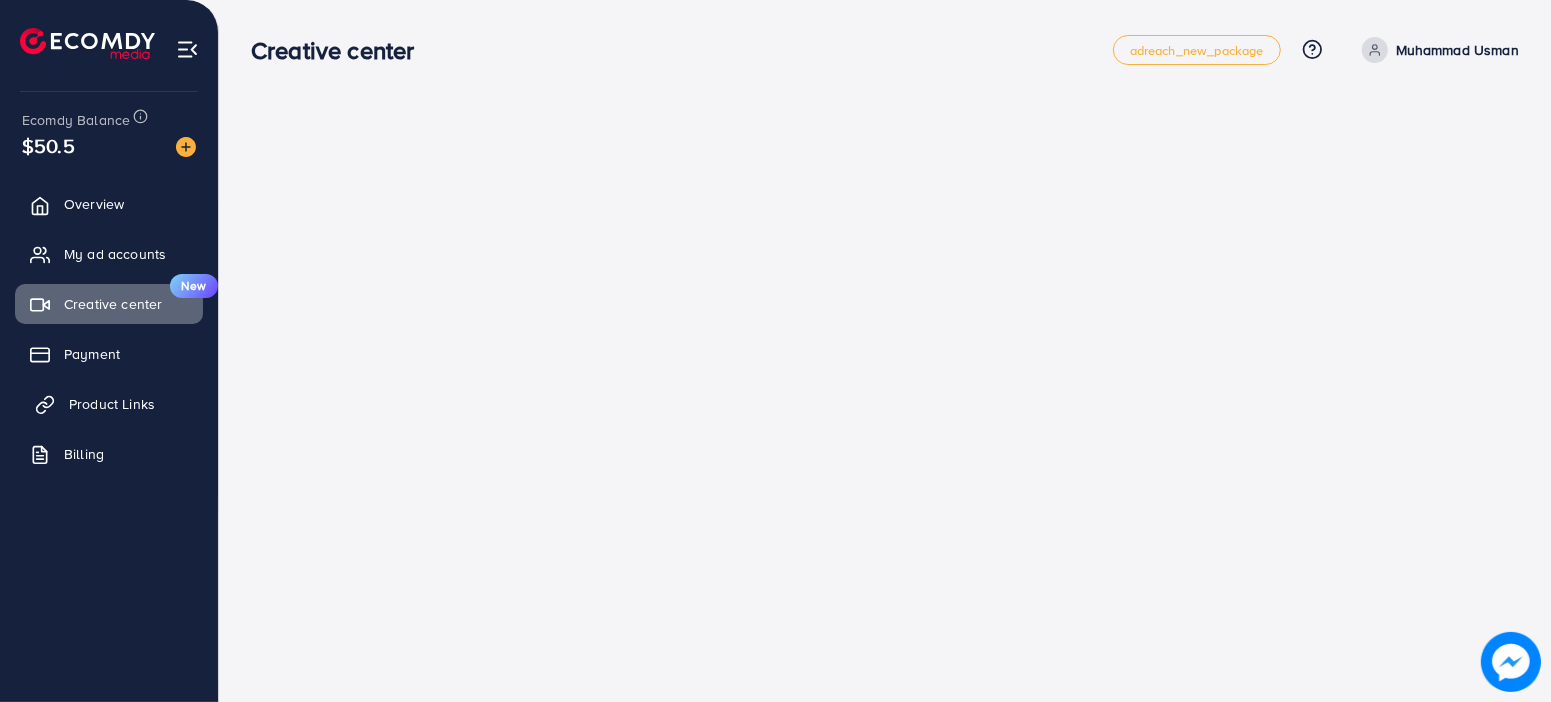 click on "Product Links" at bounding box center (109, 404) 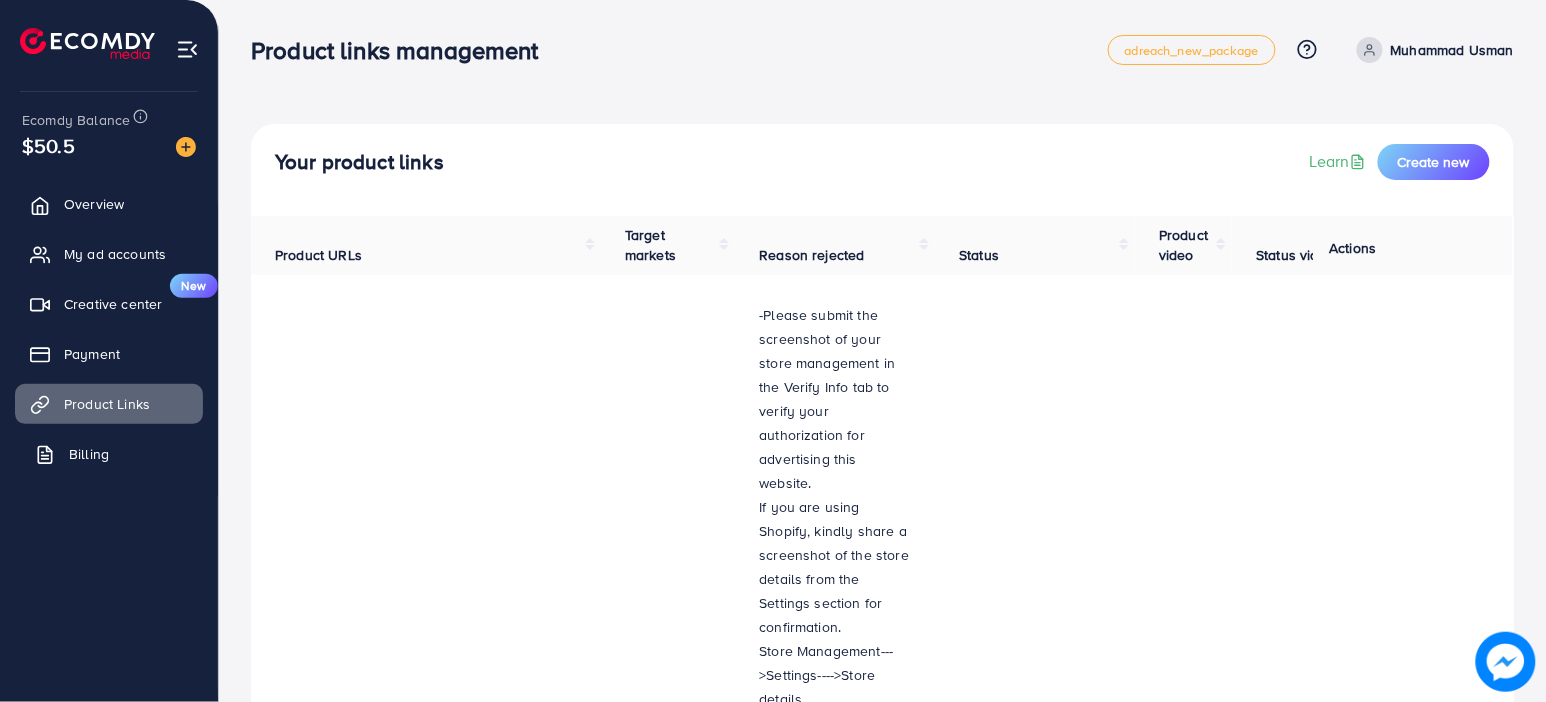 click 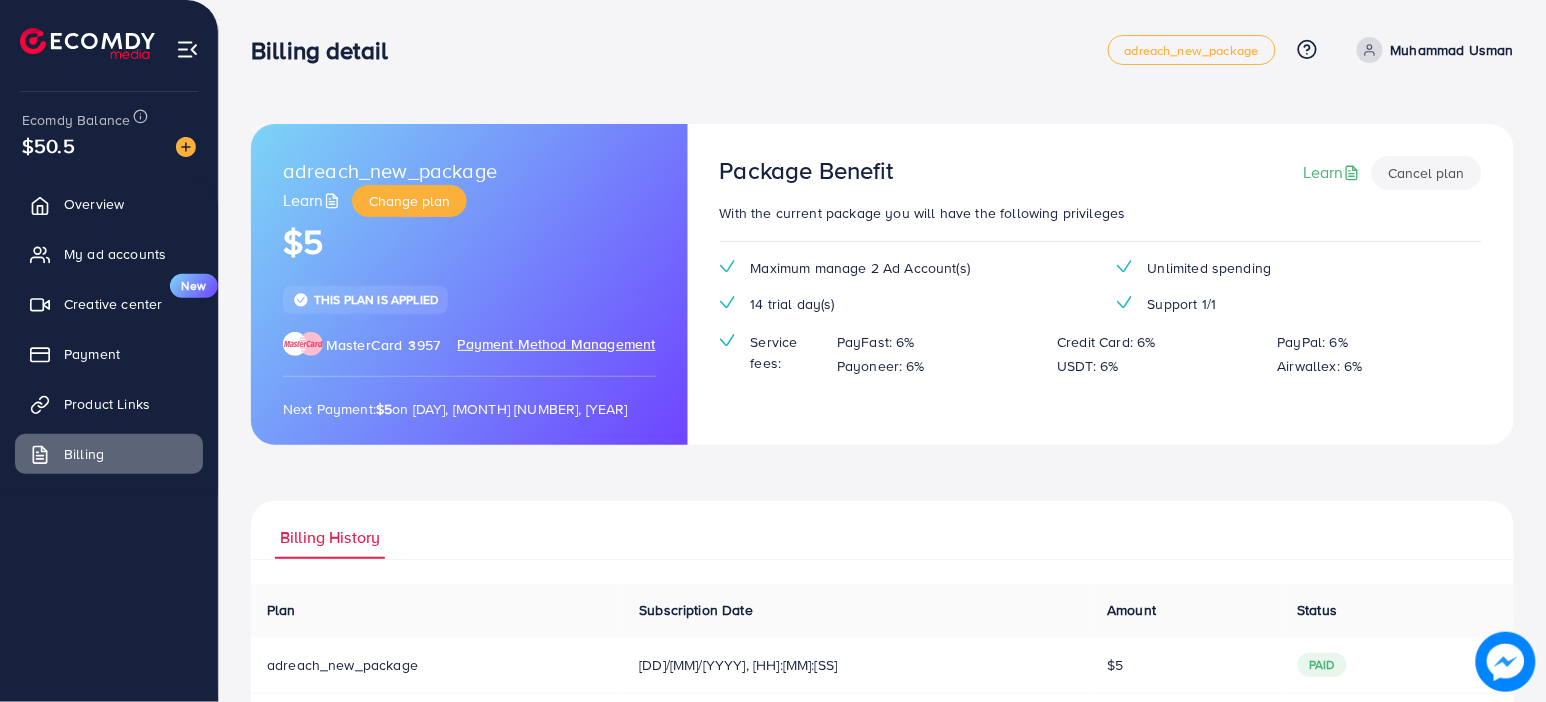 scroll, scrollTop: 97, scrollLeft: 0, axis: vertical 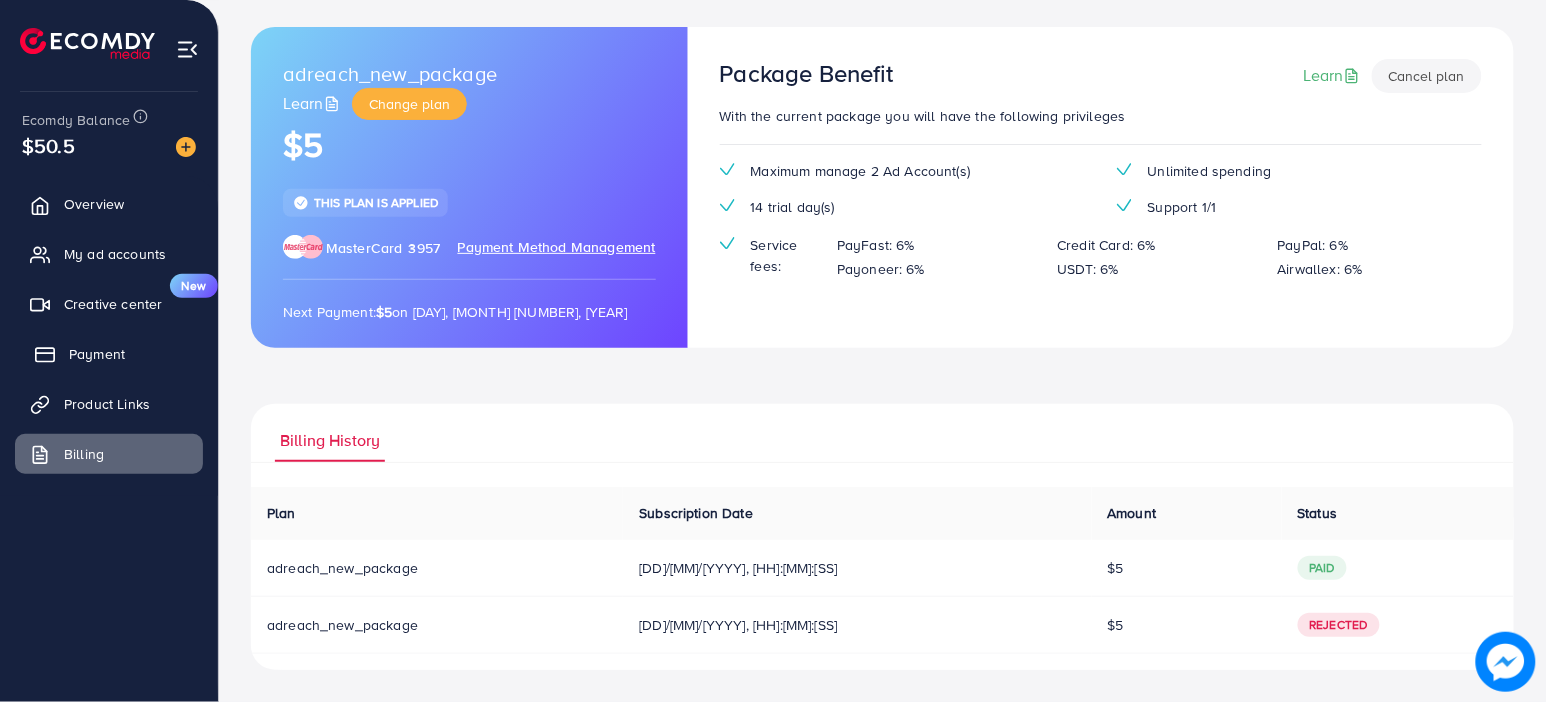 click on "Payment" at bounding box center (97, 354) 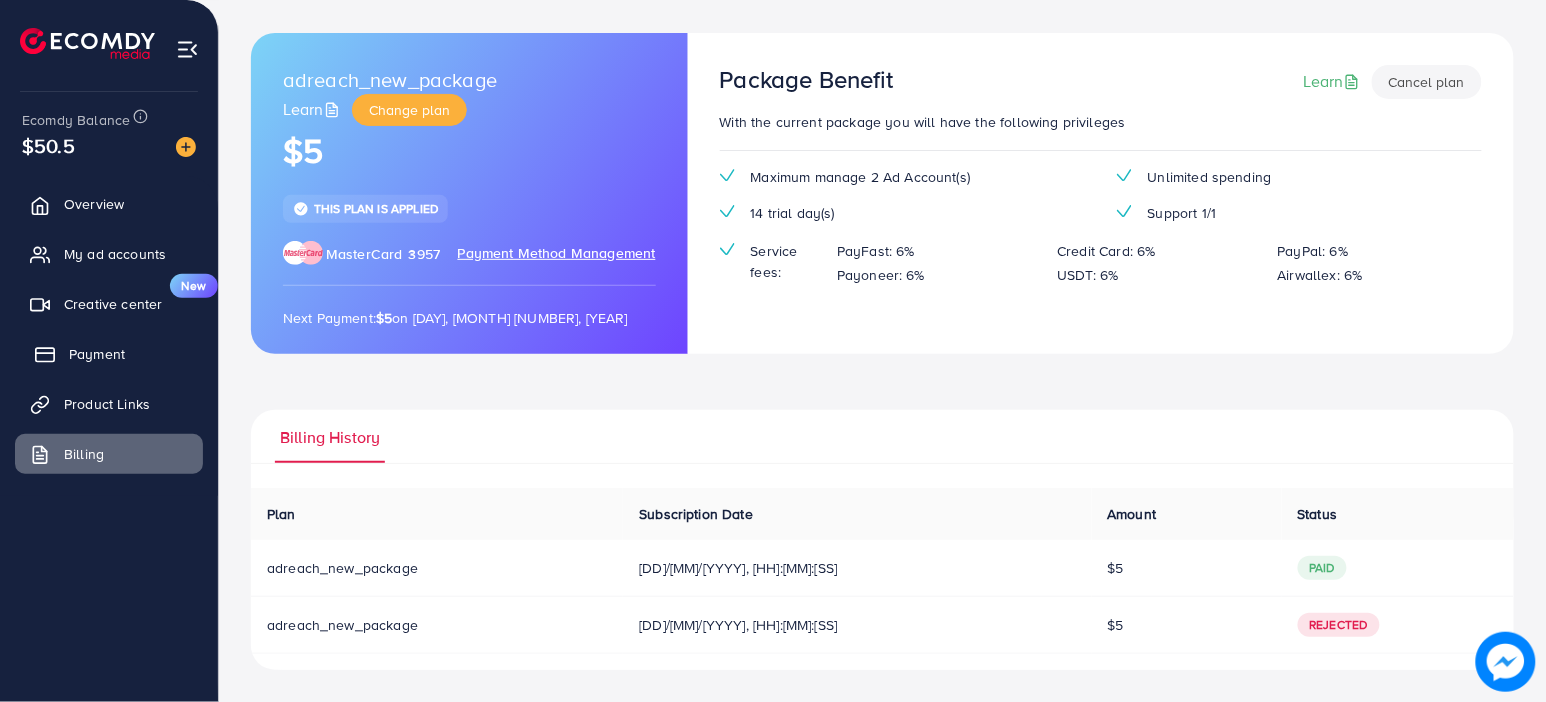 scroll, scrollTop: 91, scrollLeft: 0, axis: vertical 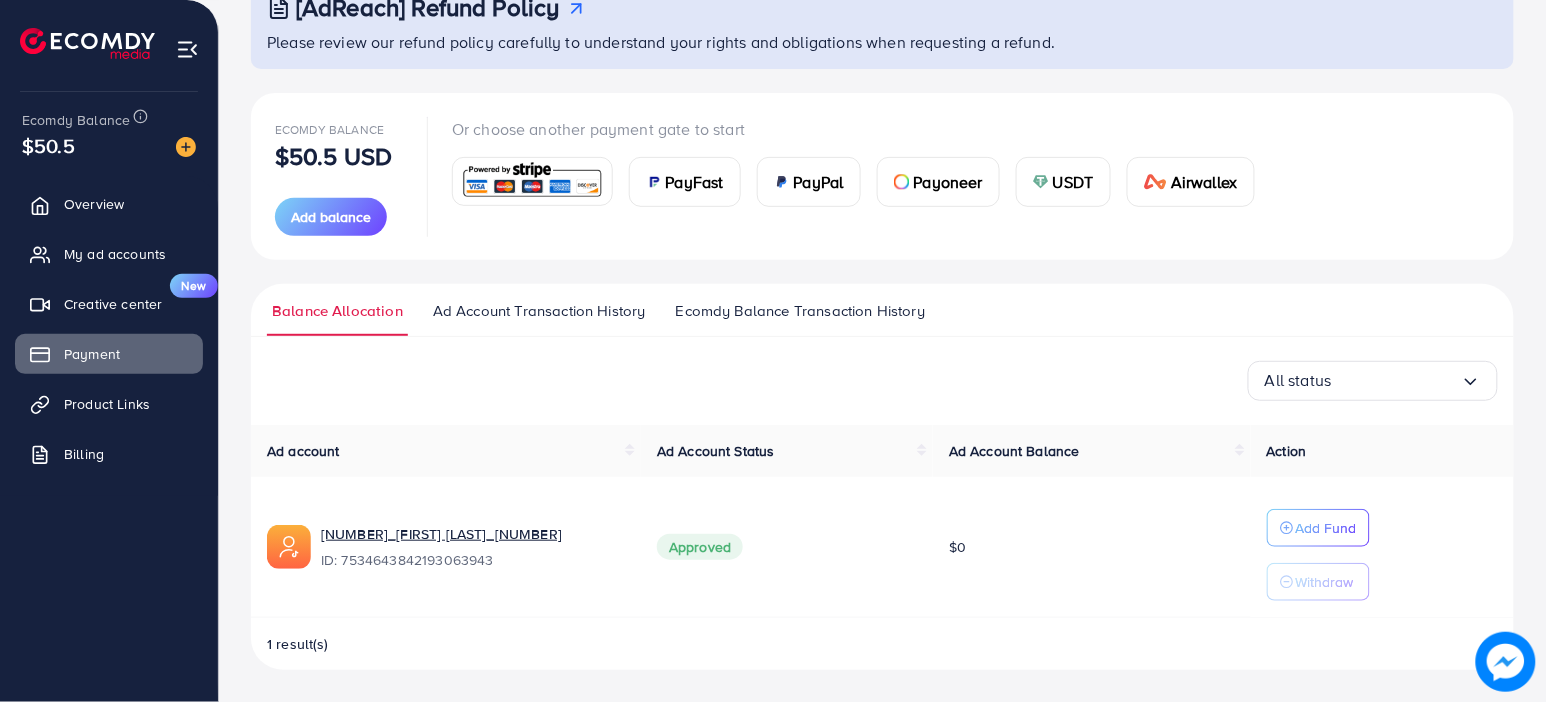 click on "Ad Account Transaction History" at bounding box center (539, 311) 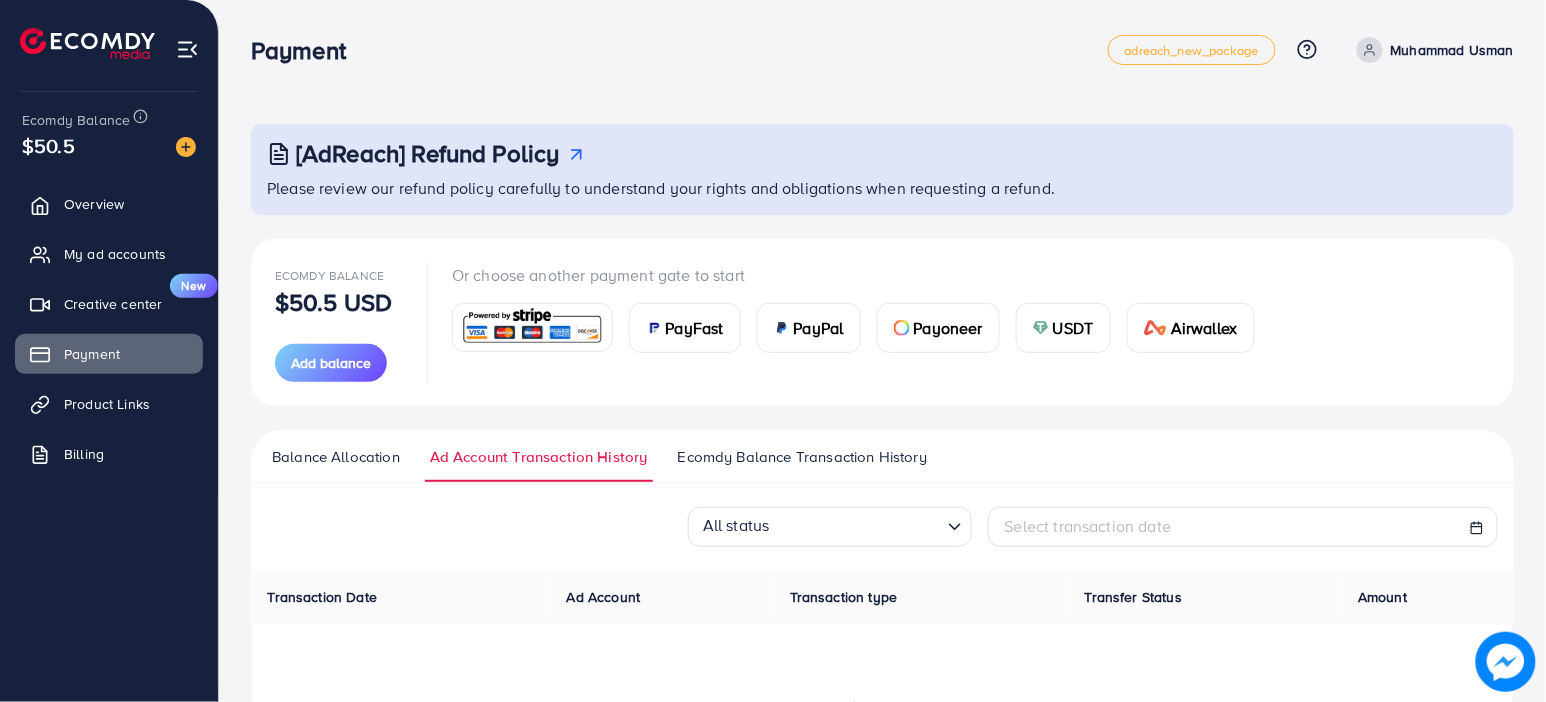 scroll, scrollTop: 299, scrollLeft: 0, axis: vertical 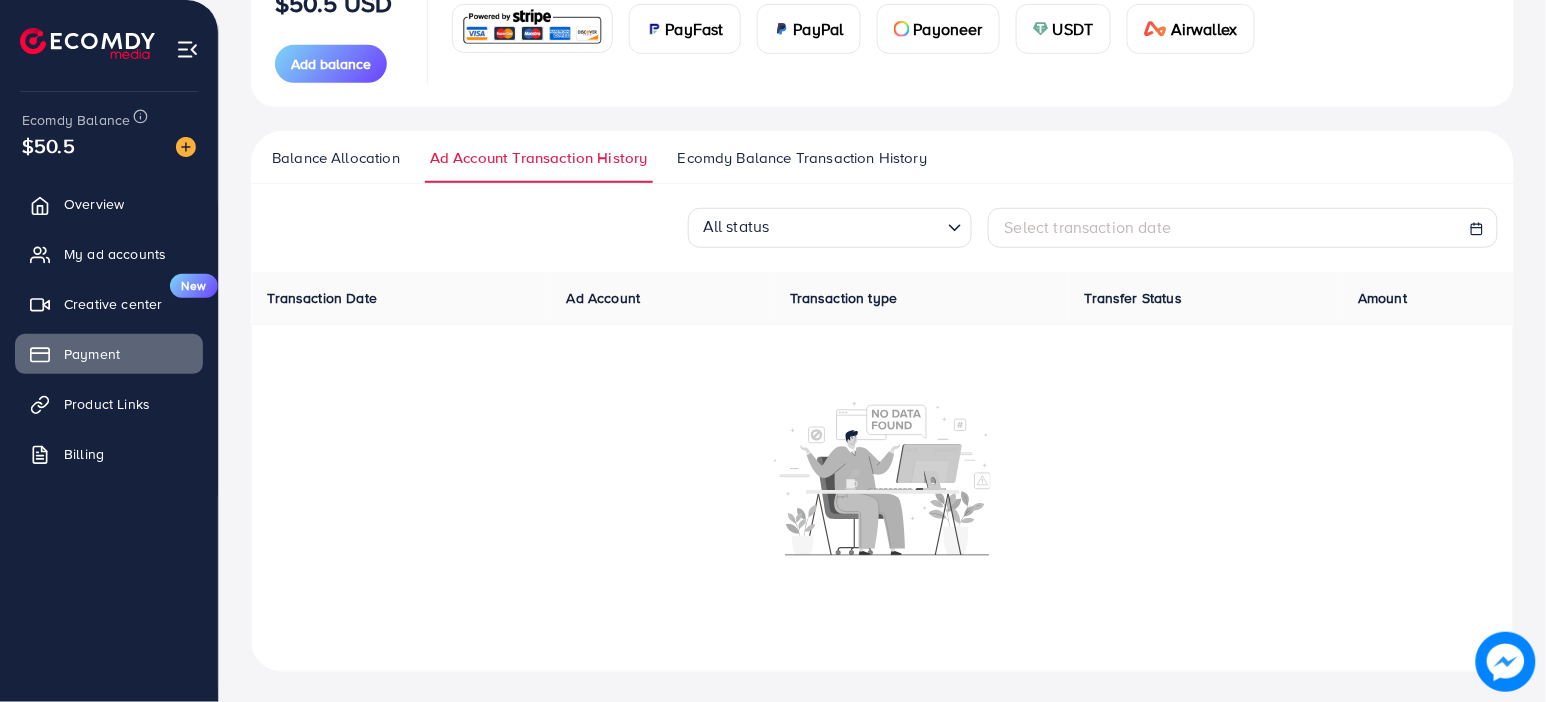 click on "Ecomdy Balance Transaction History" at bounding box center (802, 165) 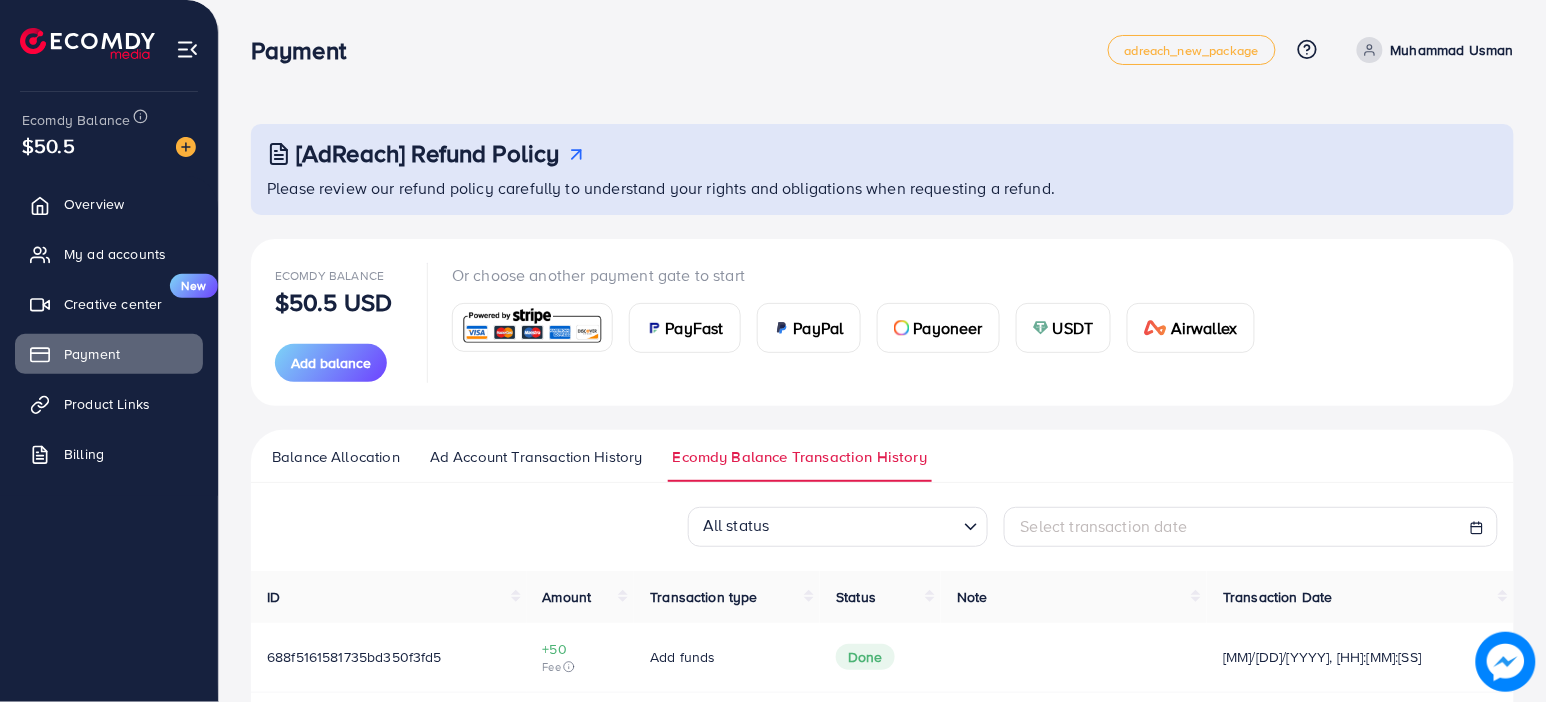 scroll, scrollTop: 73, scrollLeft: 0, axis: vertical 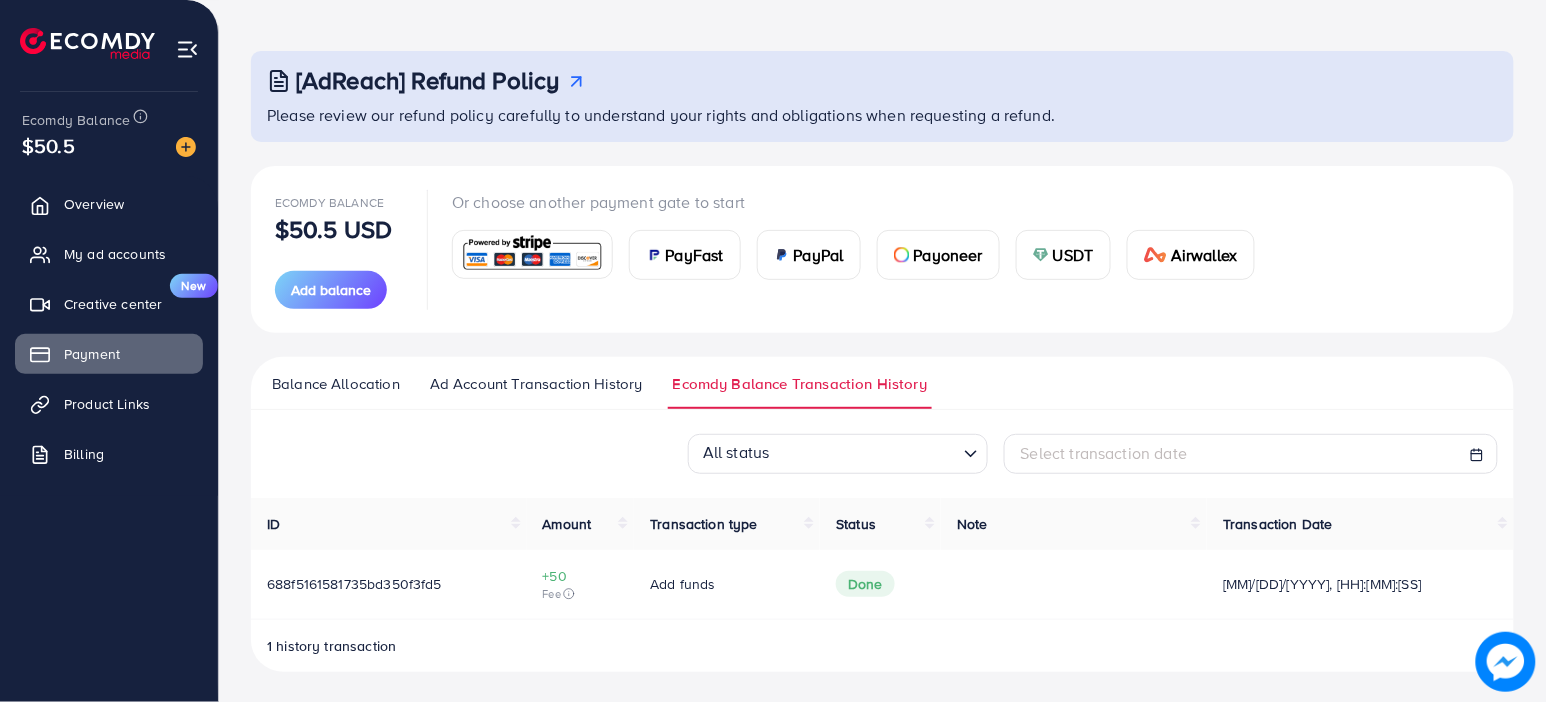 click on "Balance Allocation" at bounding box center [336, 384] 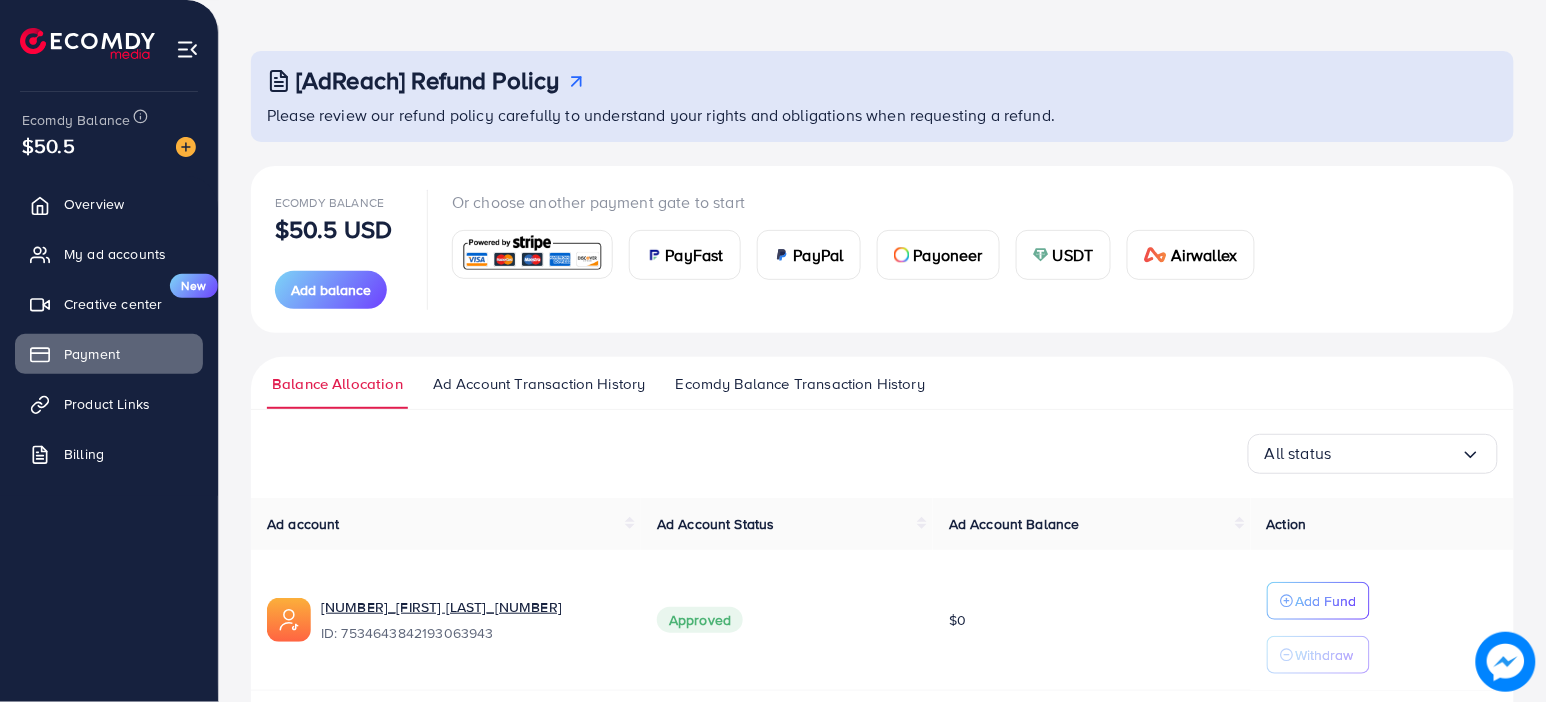 scroll, scrollTop: 0, scrollLeft: 0, axis: both 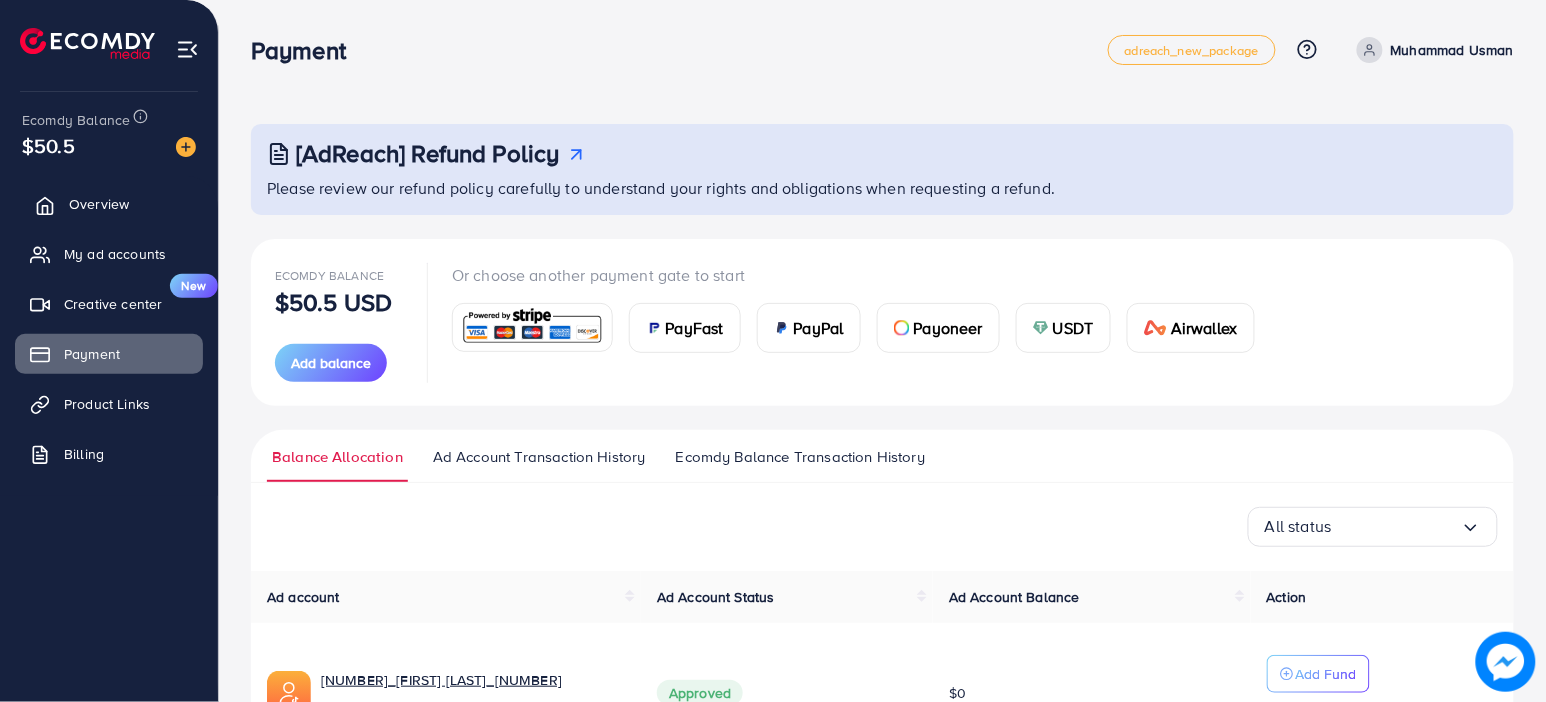 click on "Overview" at bounding box center (109, 204) 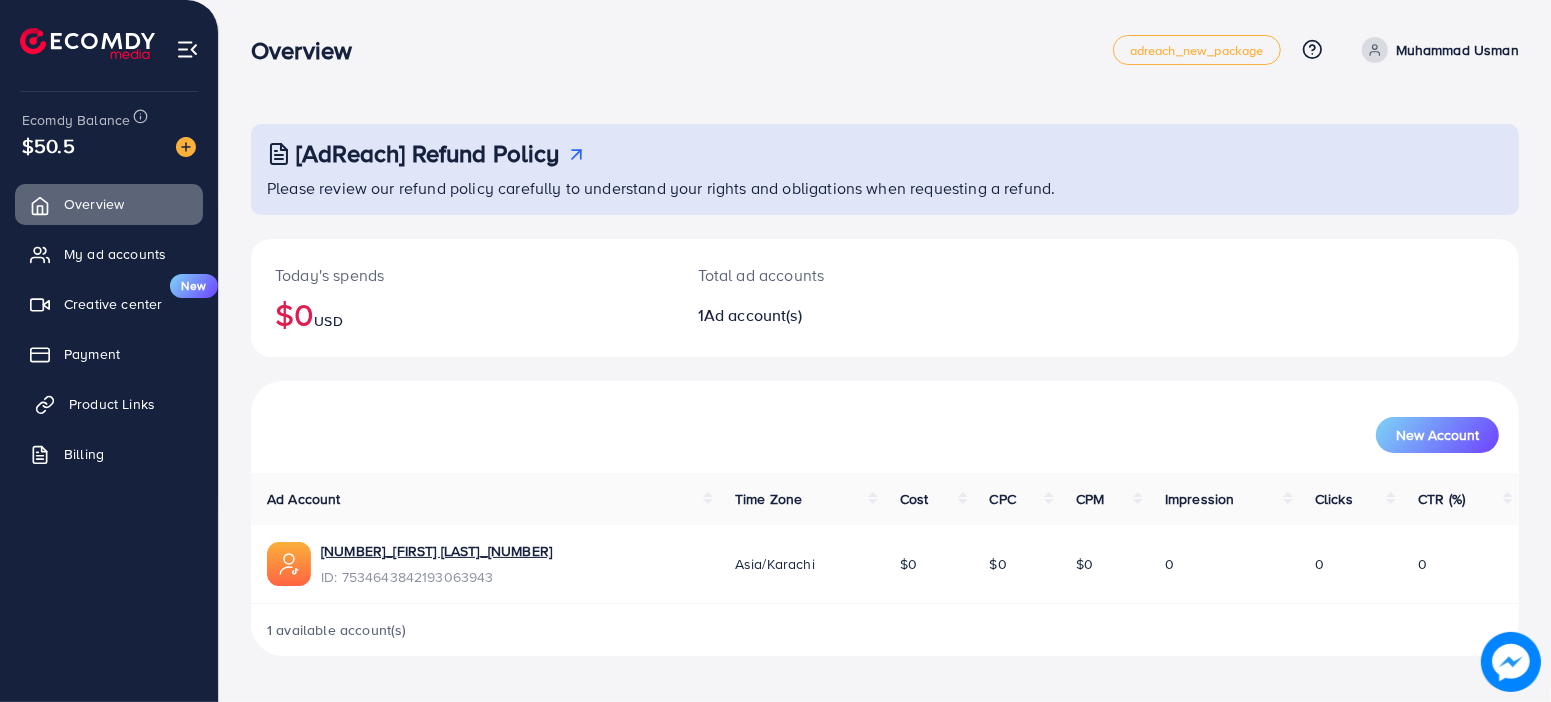 click on "Product Links" at bounding box center (112, 404) 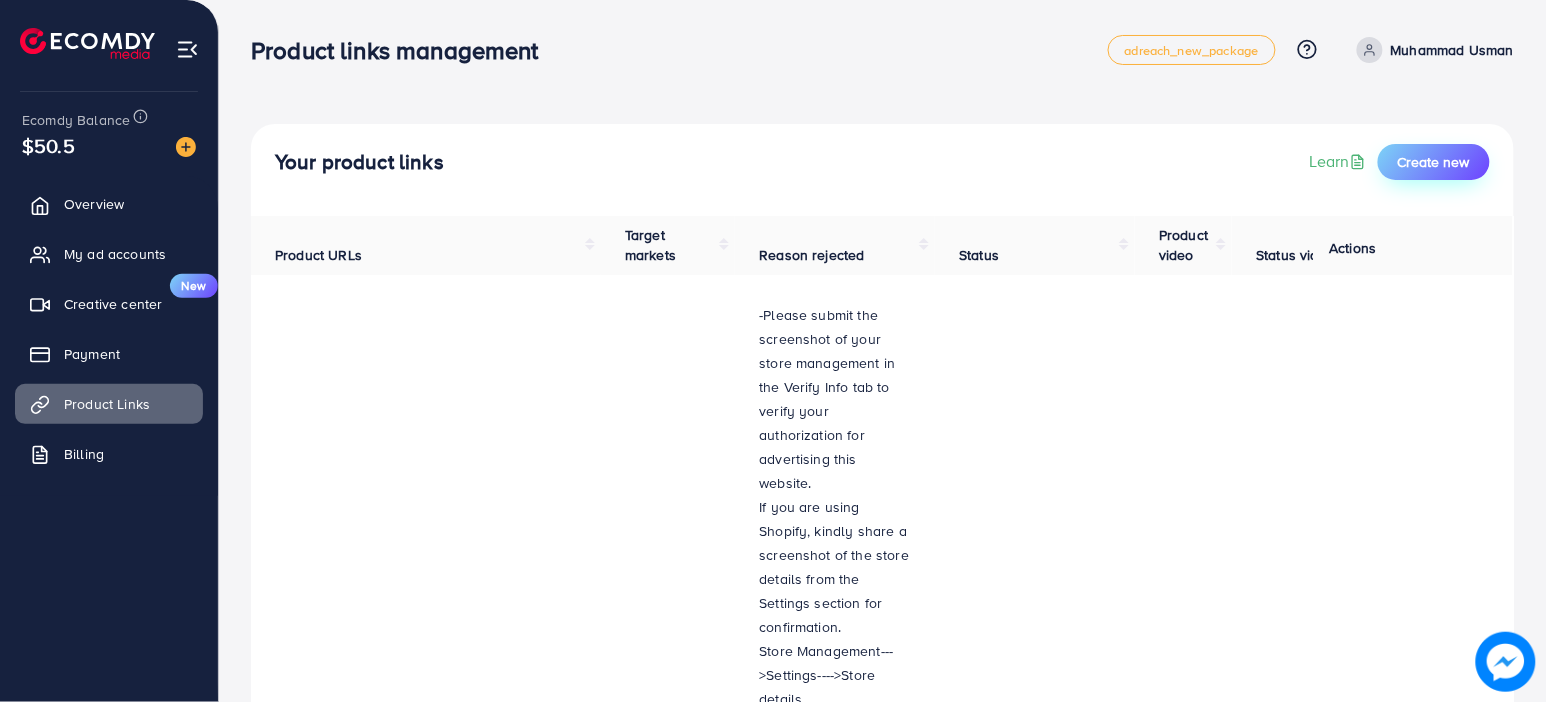 click on "Create new" at bounding box center [1434, 162] 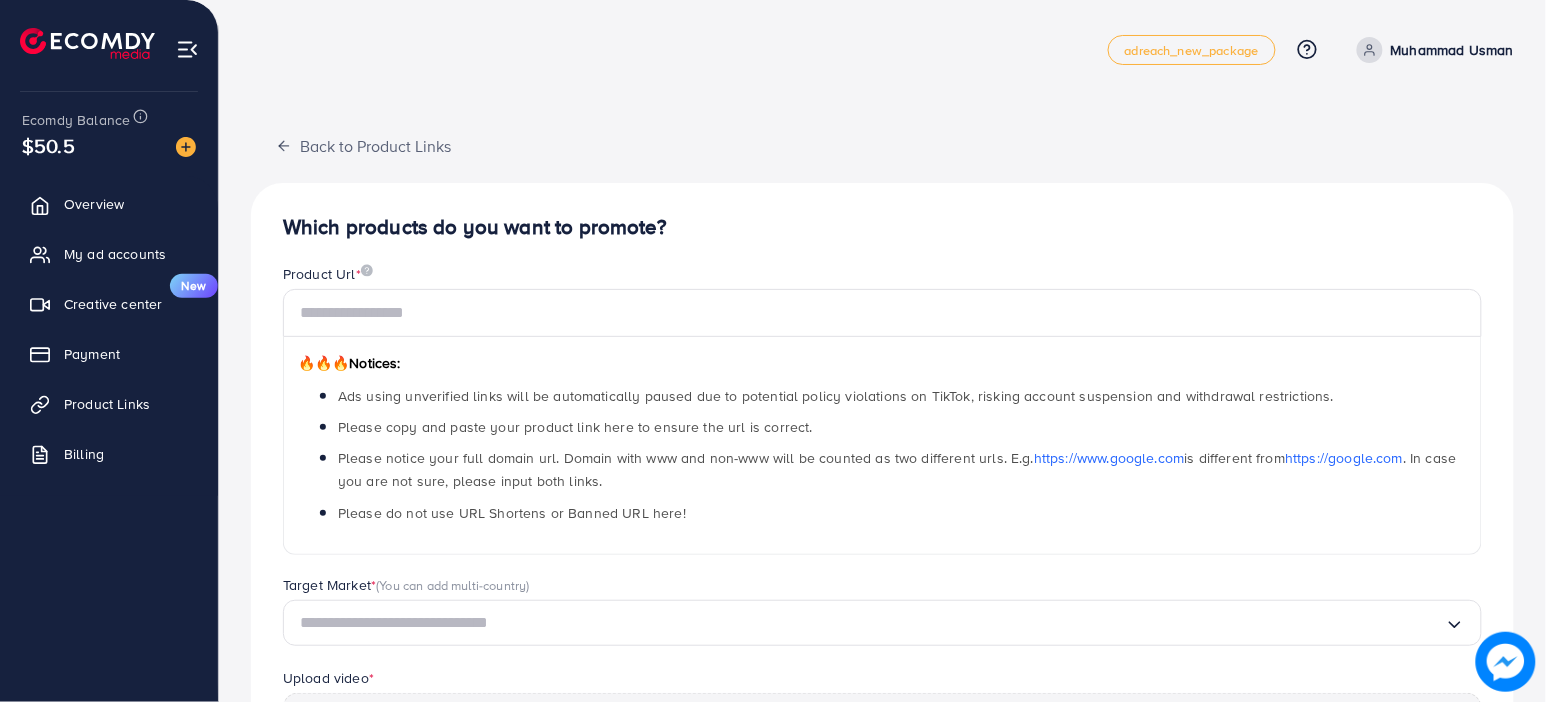 scroll, scrollTop: 403, scrollLeft: 0, axis: vertical 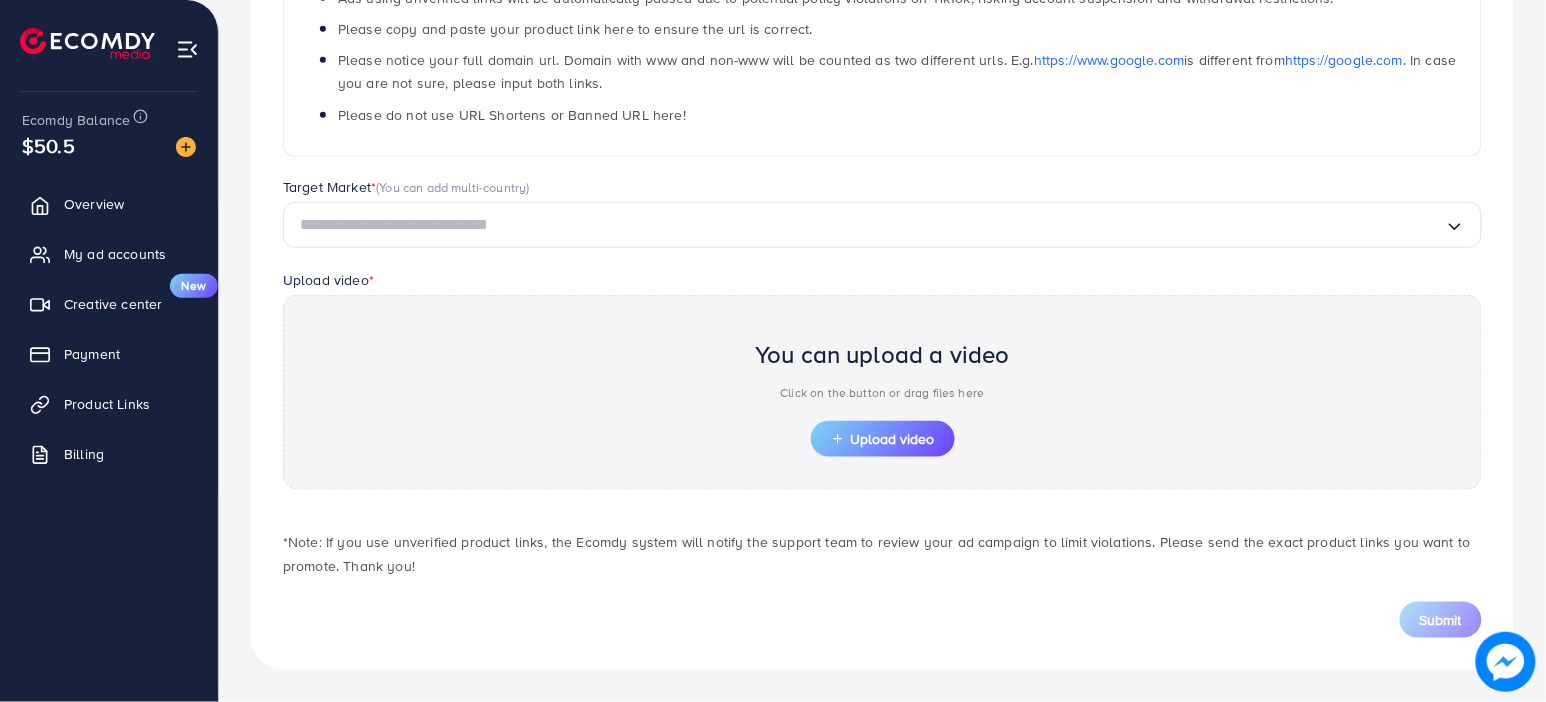 click at bounding box center [1506, 662] 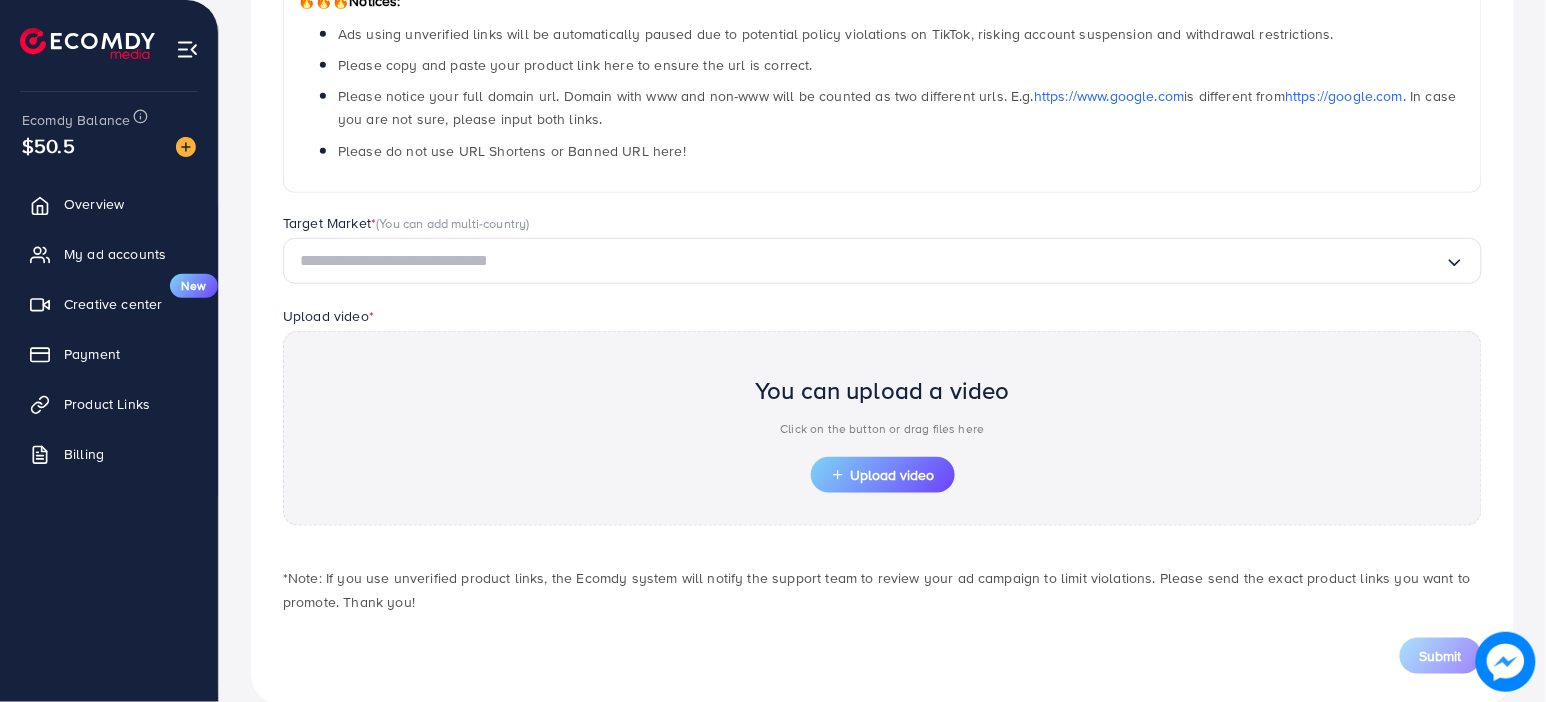 scroll, scrollTop: 403, scrollLeft: 0, axis: vertical 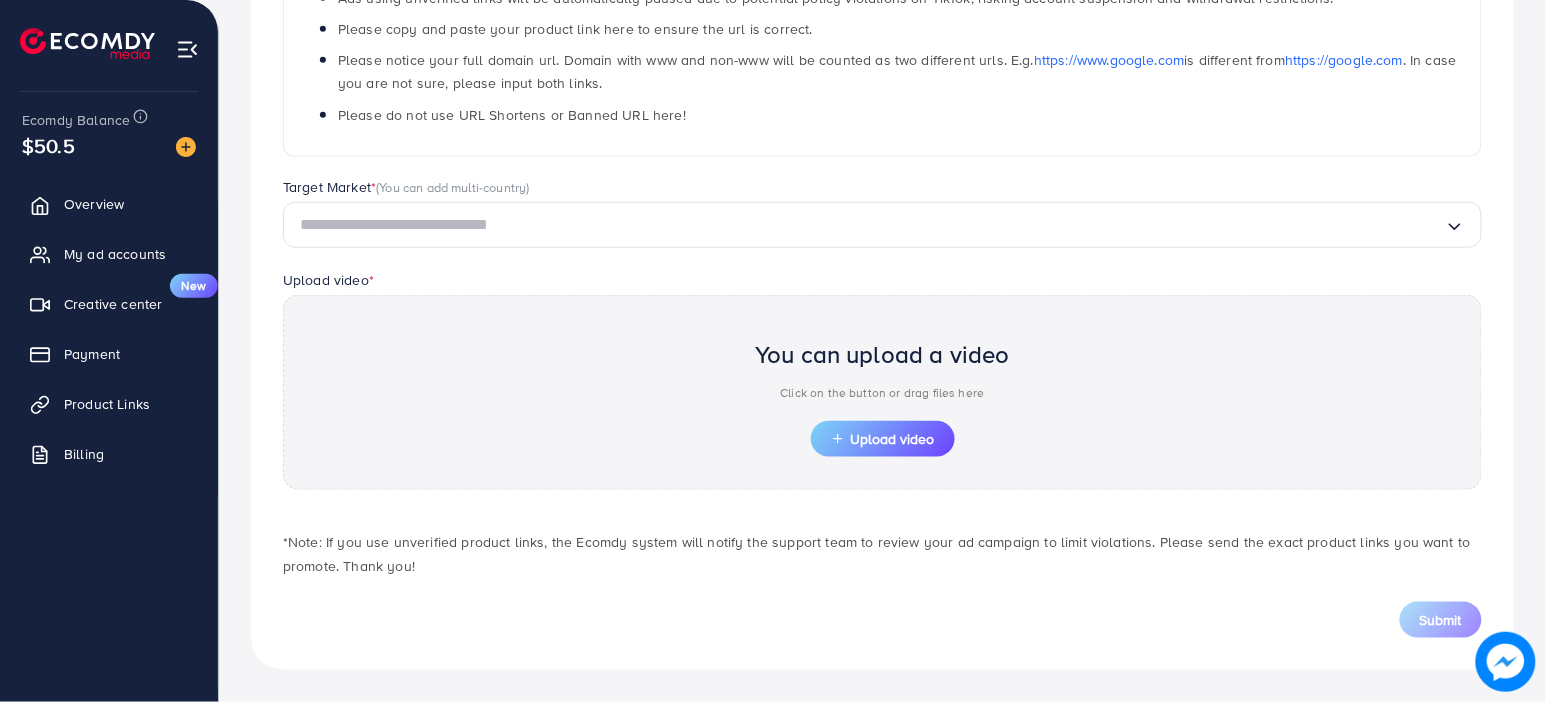 click on "Submit" at bounding box center (882, 620) 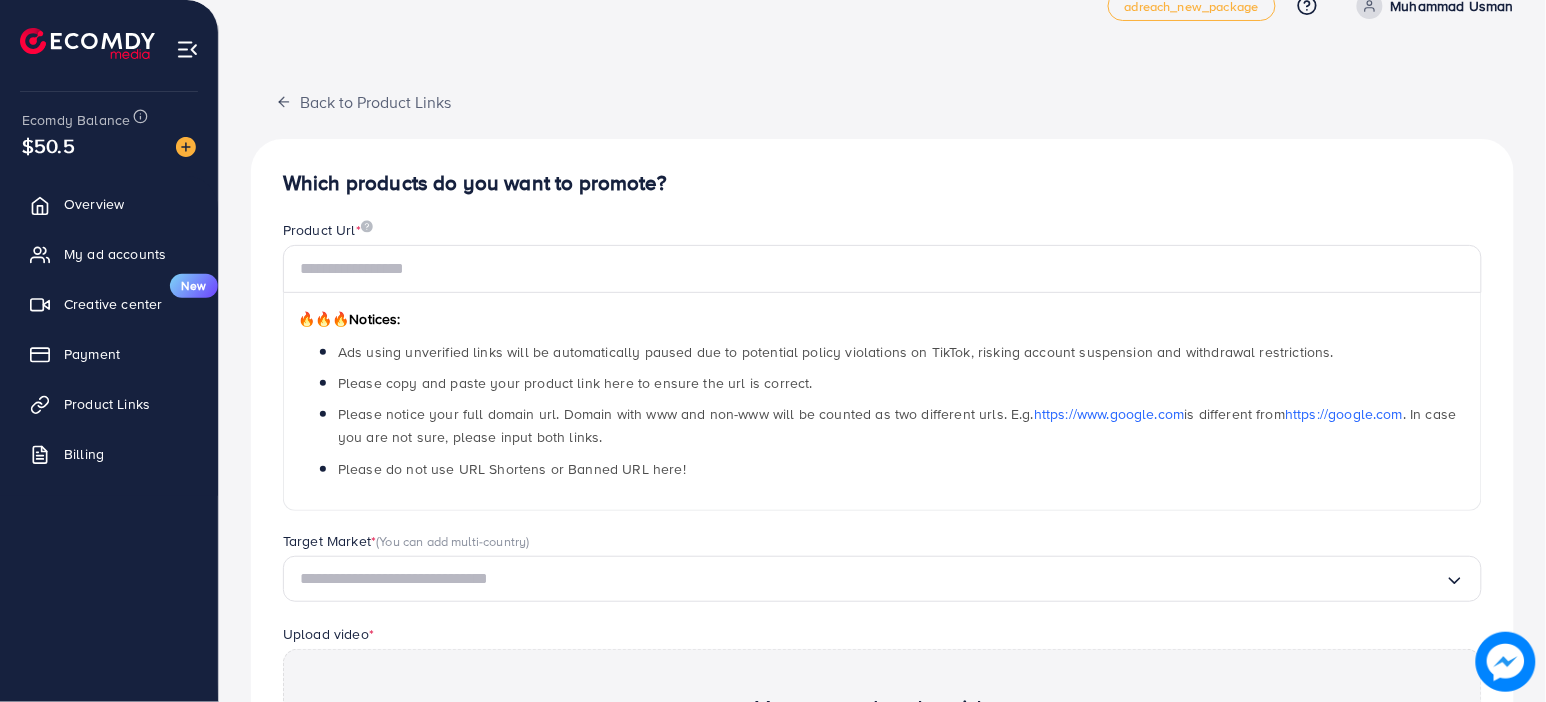 scroll, scrollTop: 0, scrollLeft: 0, axis: both 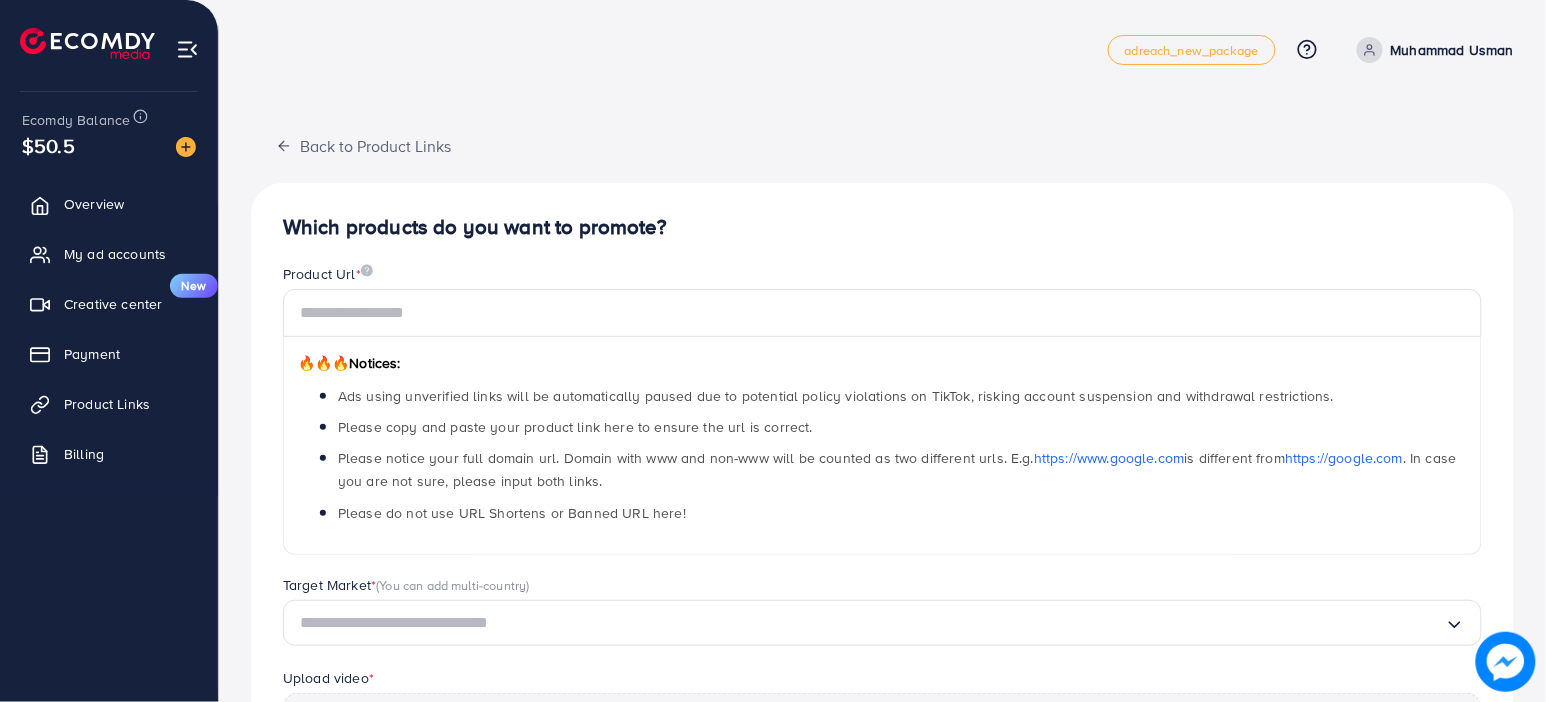 click on "Product Url  *" at bounding box center (882, 276) 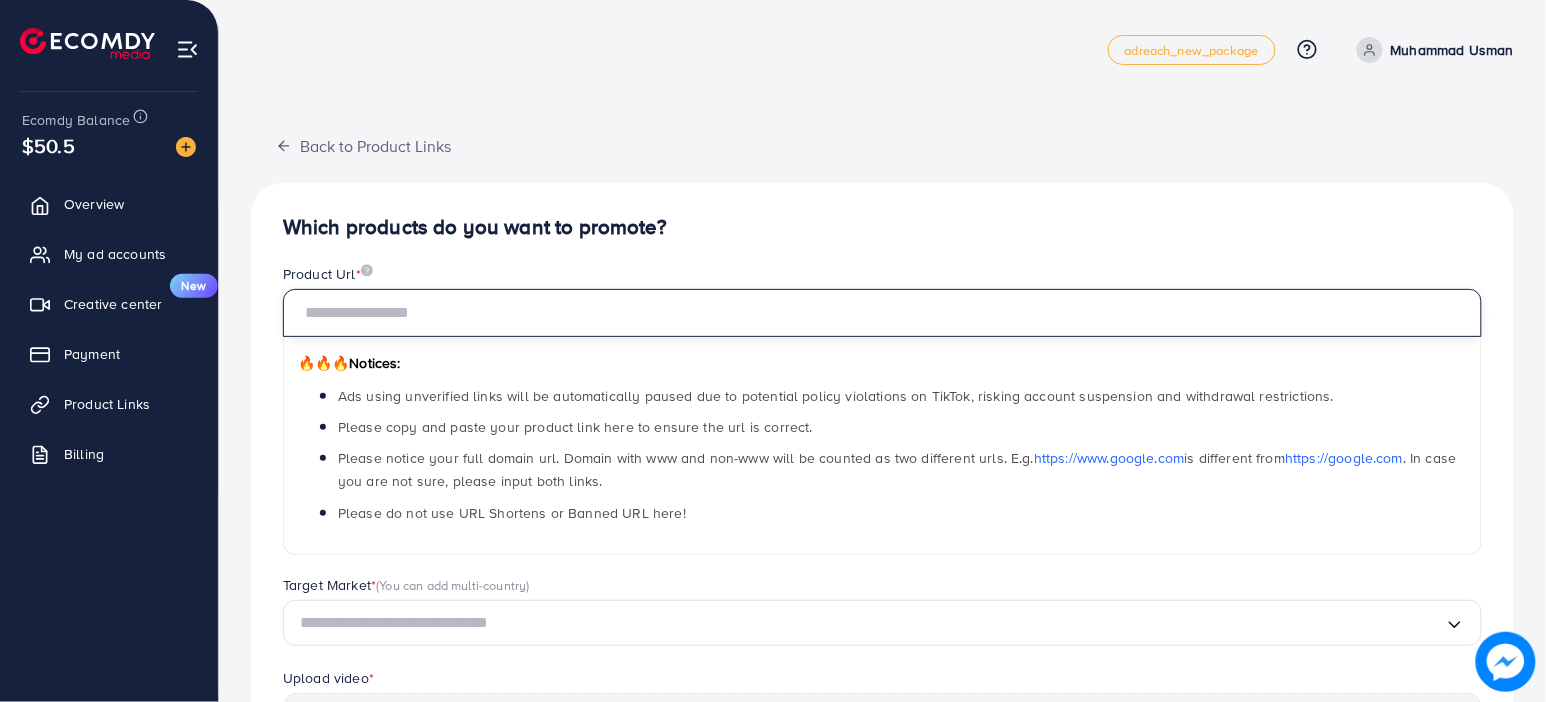 click at bounding box center (882, 313) 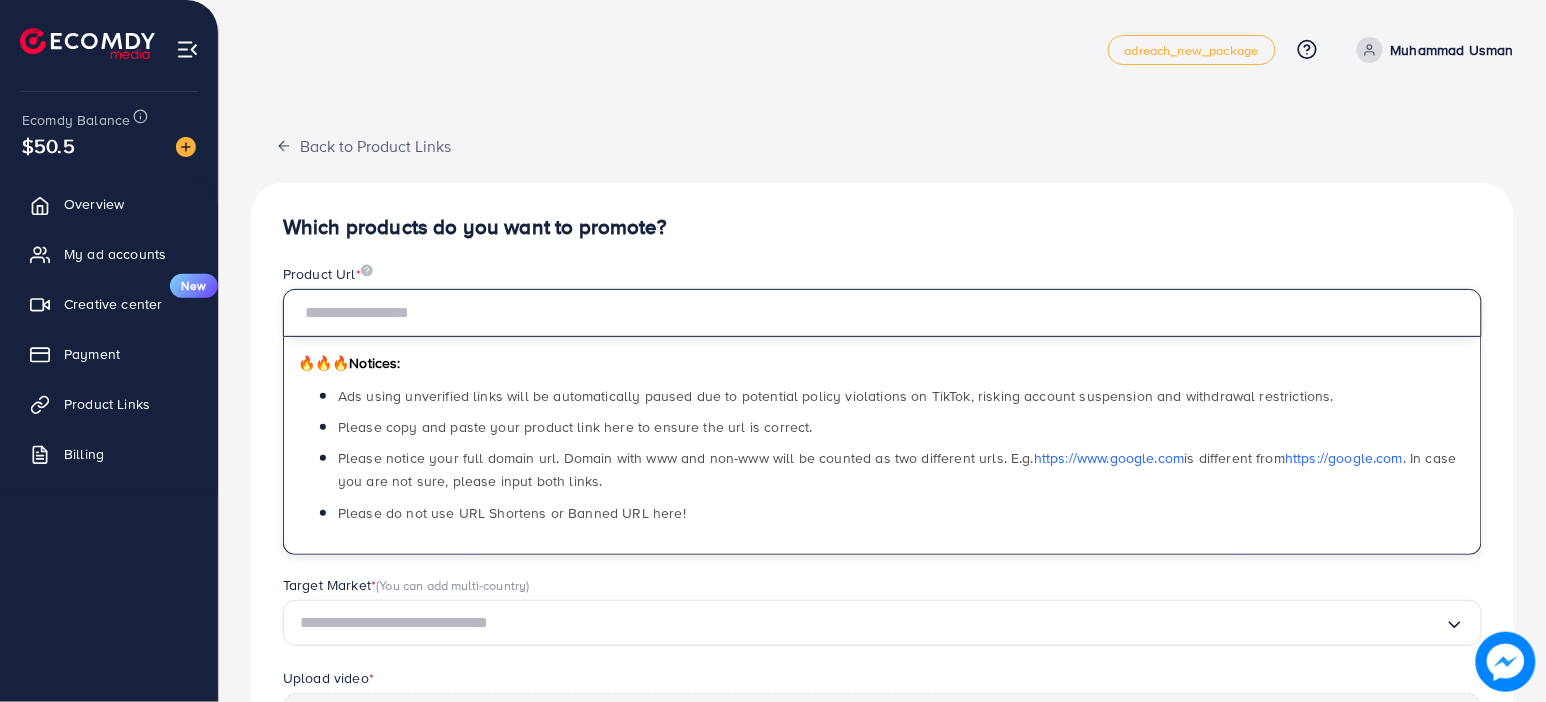 type on "**********" 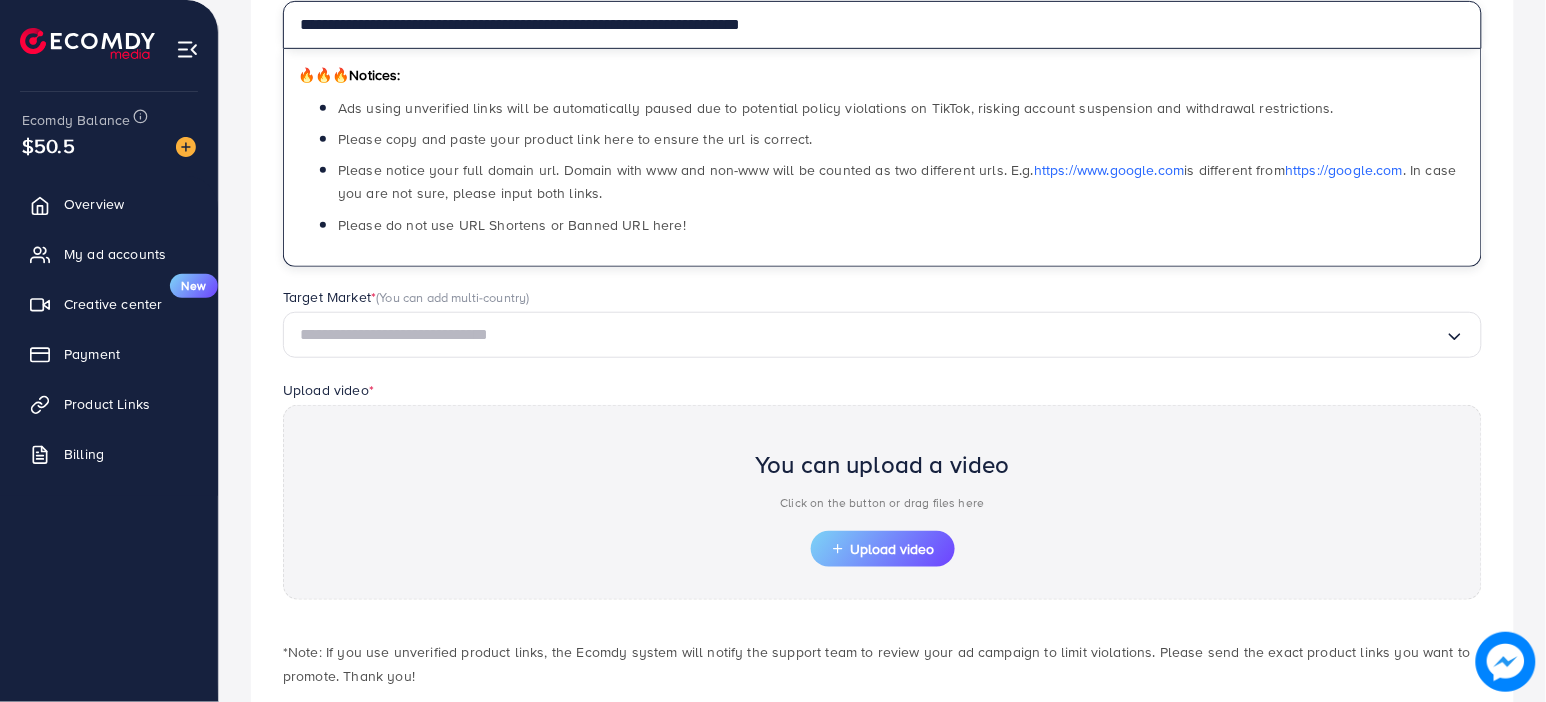 scroll, scrollTop: 307, scrollLeft: 0, axis: vertical 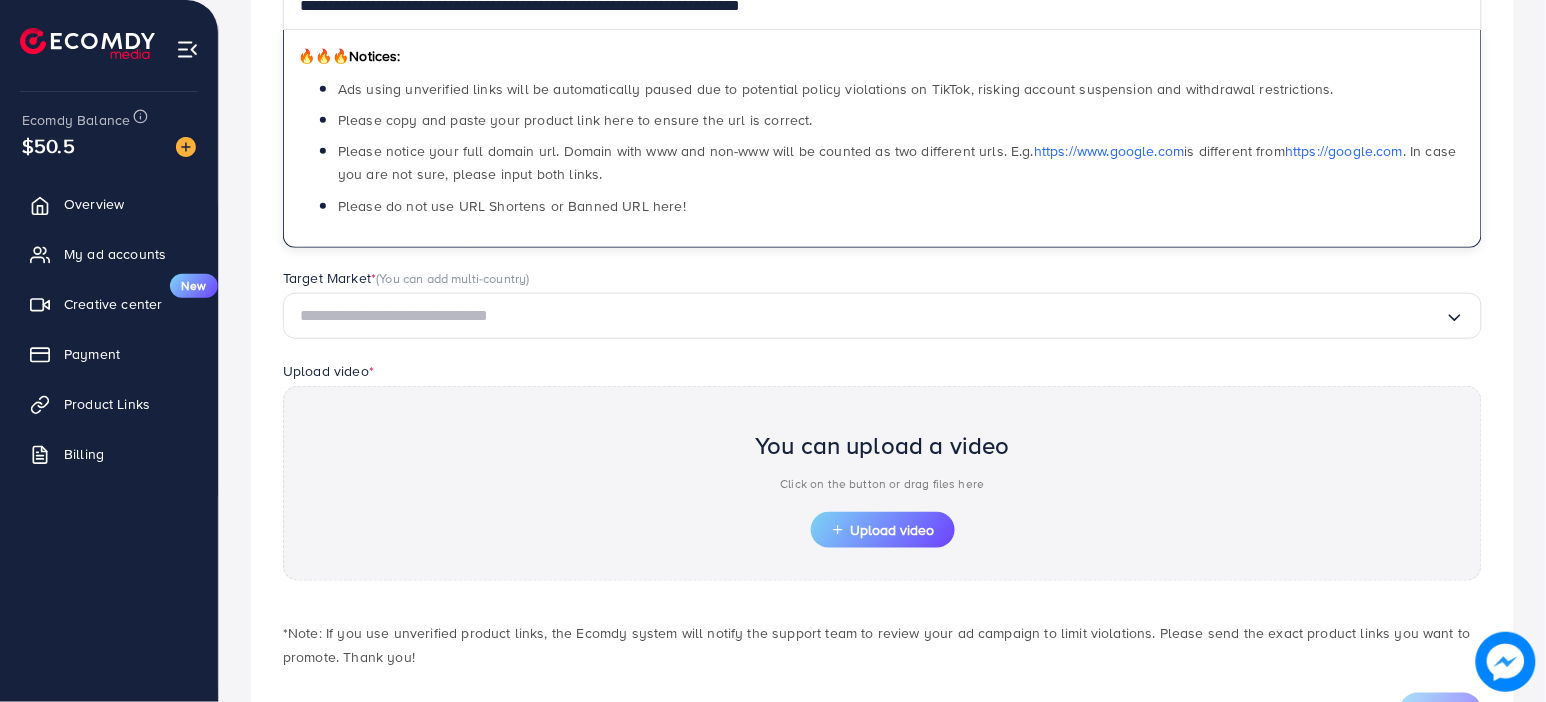 click at bounding box center [872, 316] 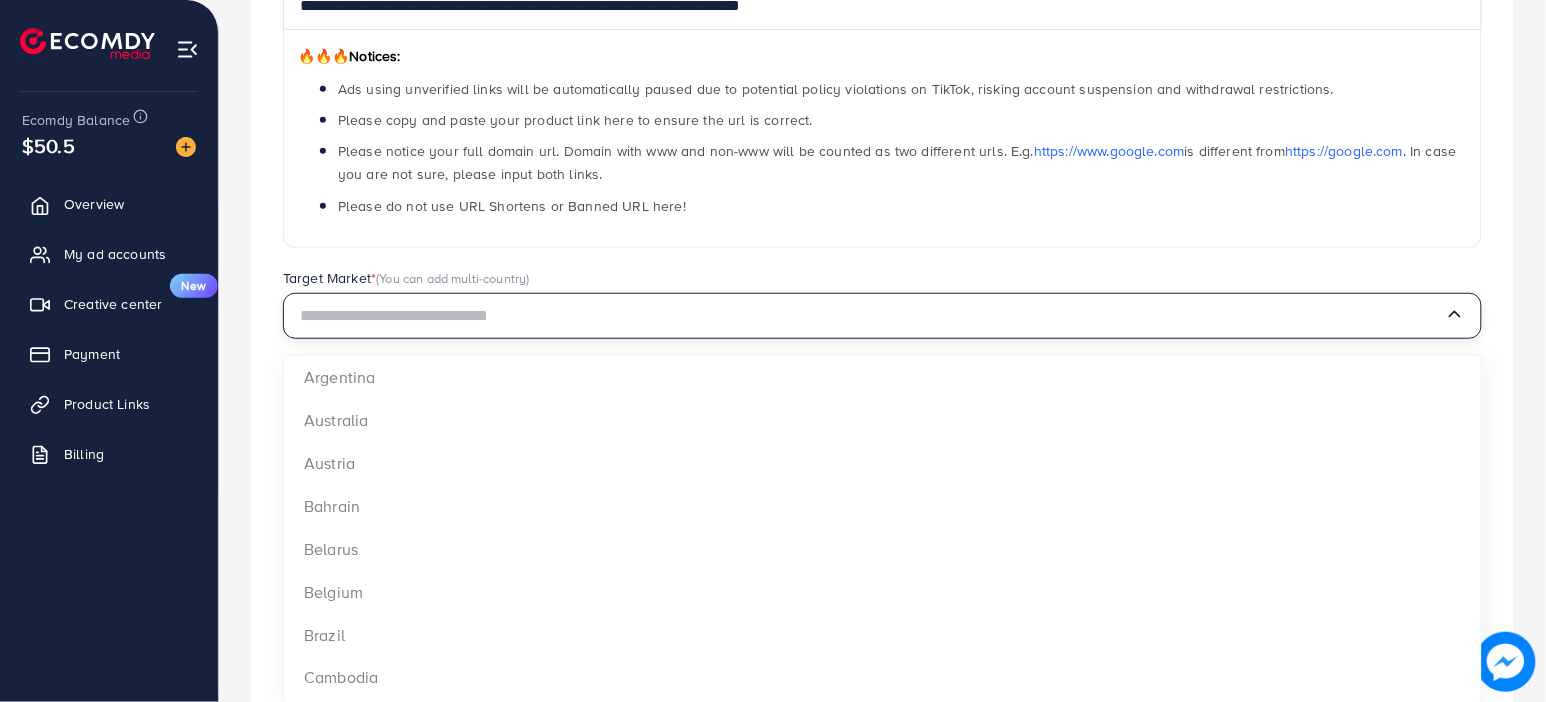 type on "*" 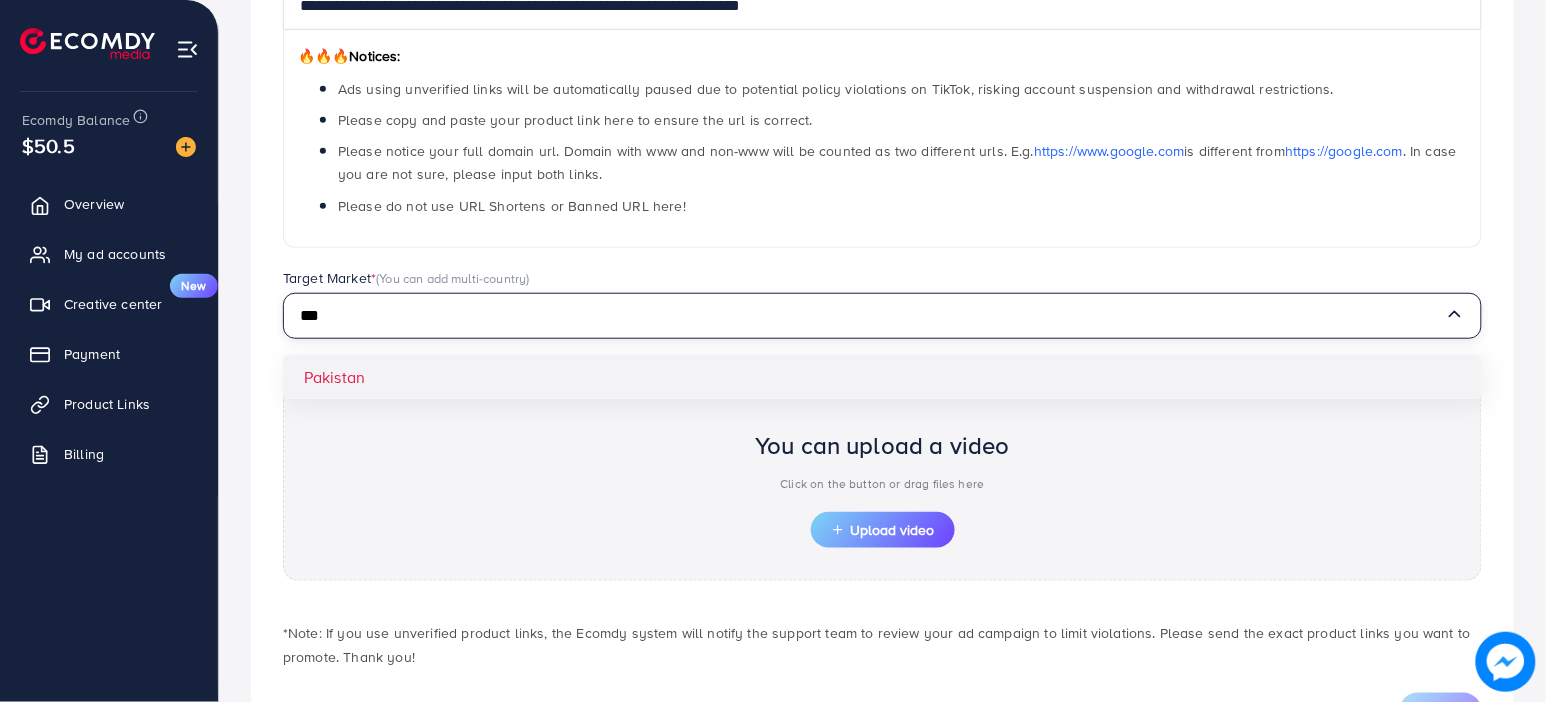 type on "***" 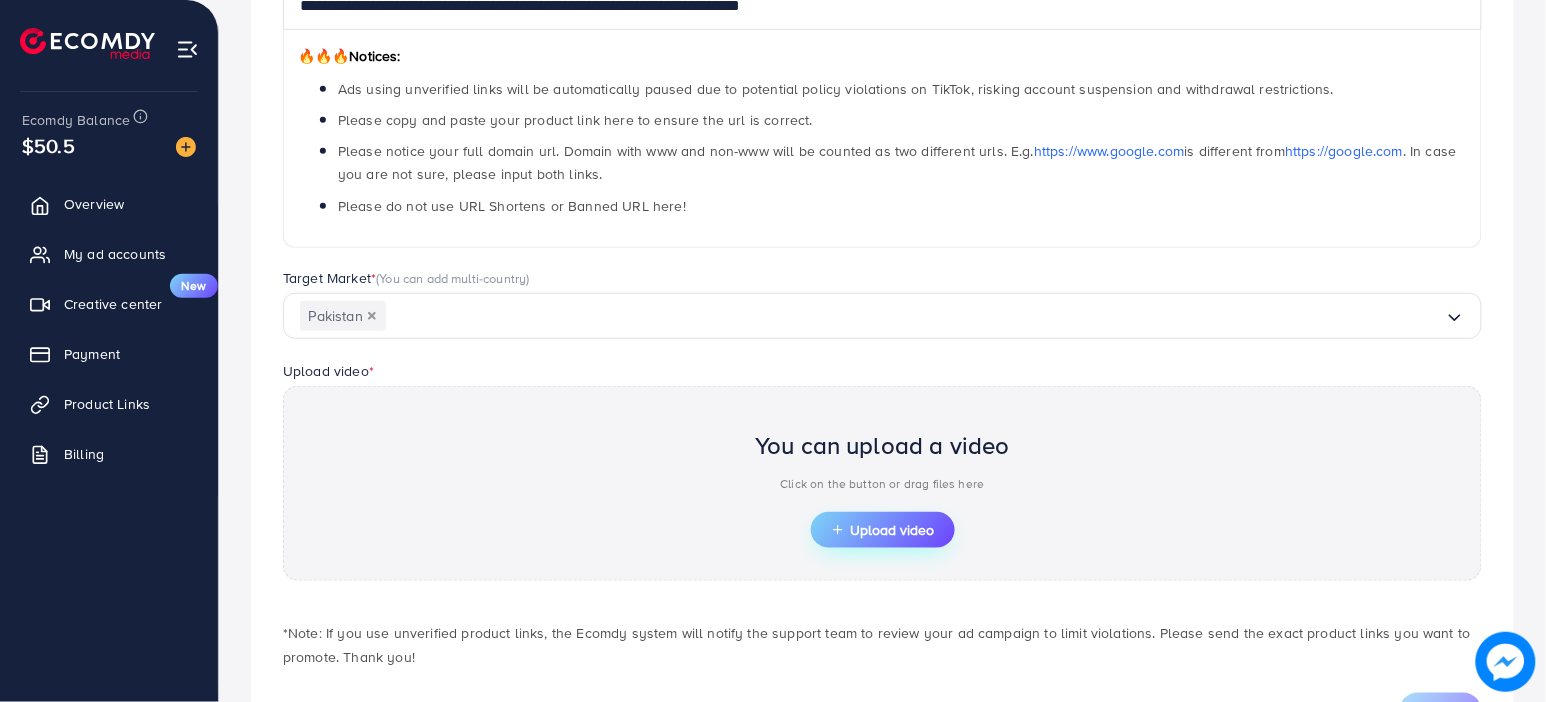 click on "Upload video" at bounding box center (883, 530) 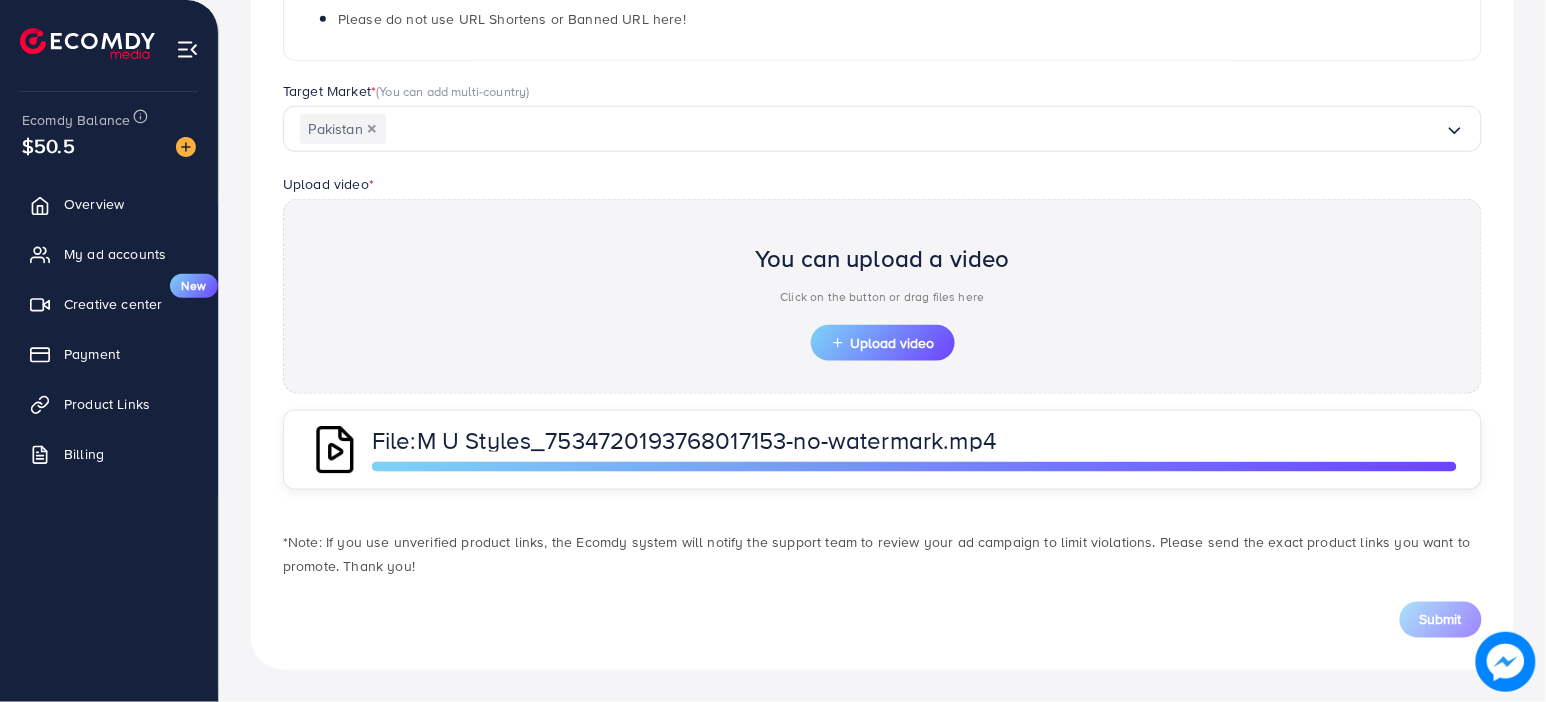 scroll, scrollTop: 0, scrollLeft: 0, axis: both 